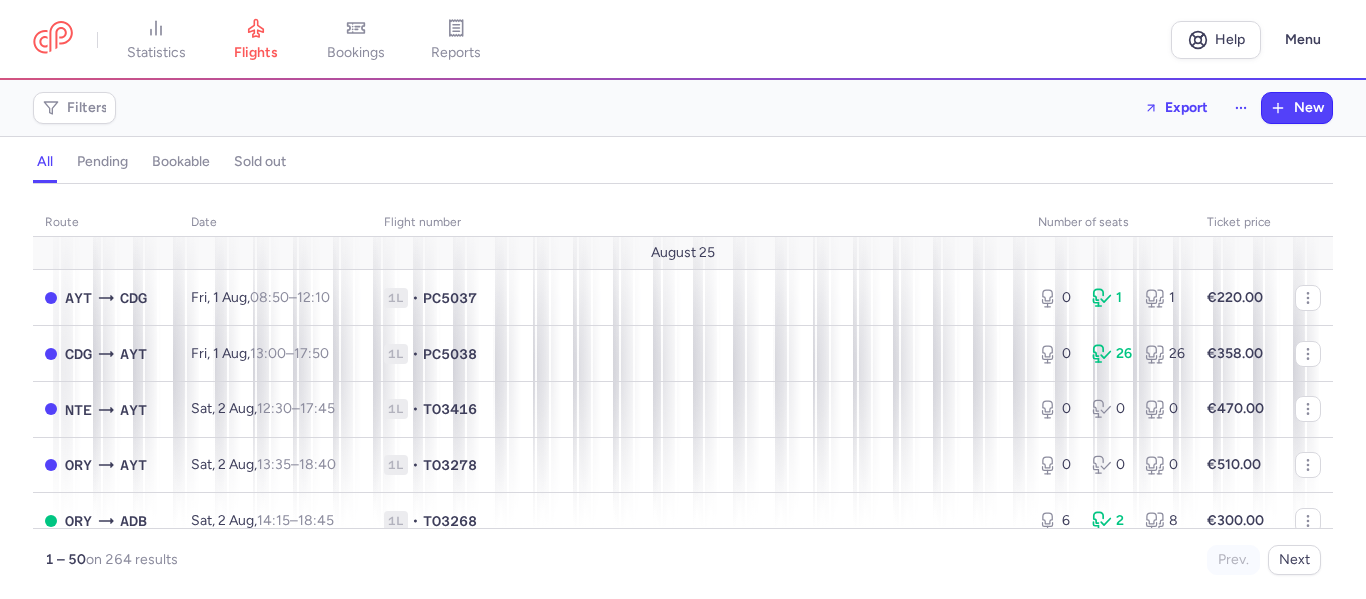 scroll, scrollTop: 0, scrollLeft: 0, axis: both 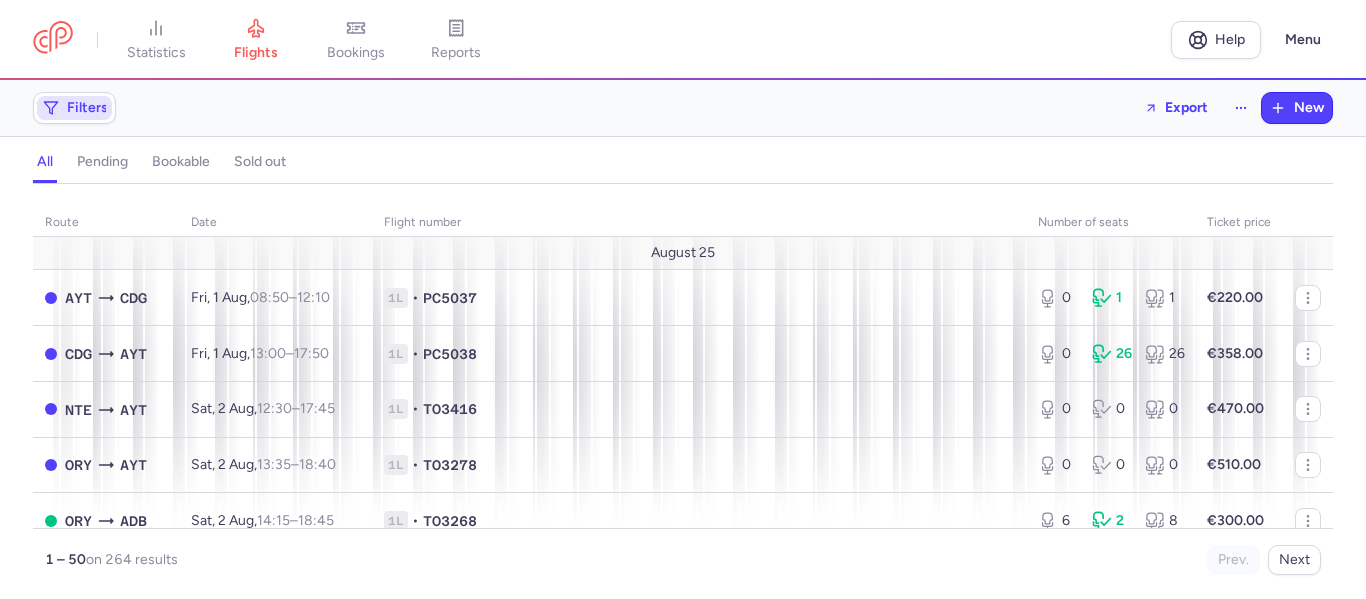click on "Filters" at bounding box center [74, 108] 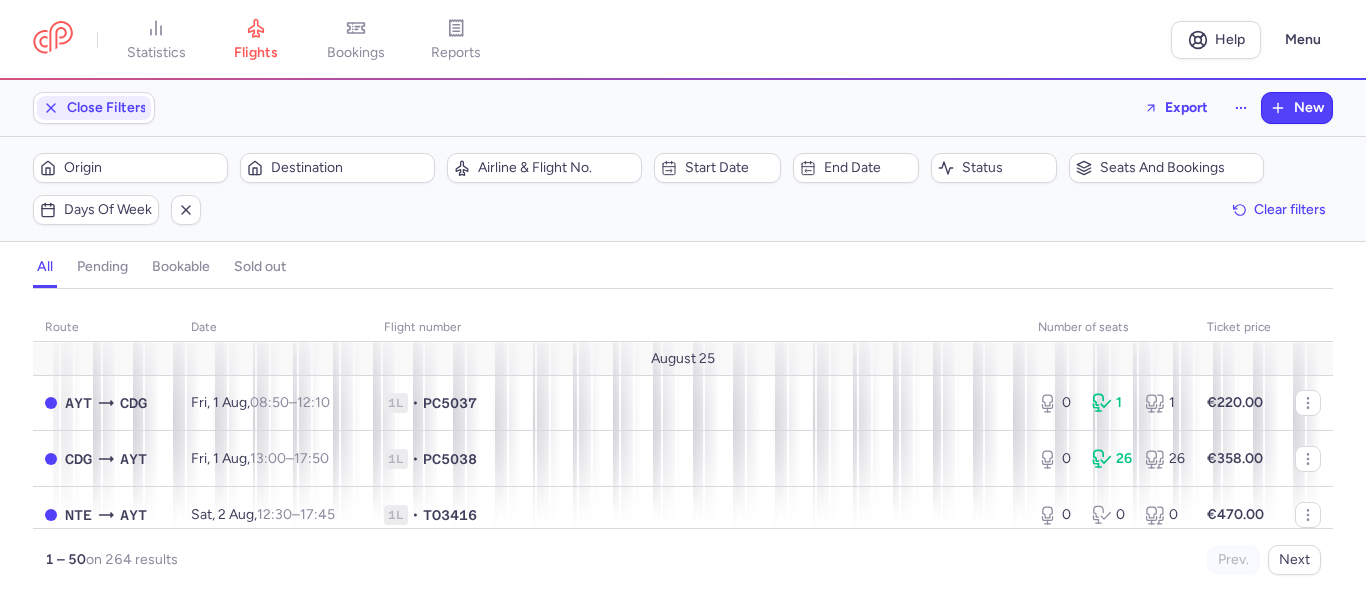 scroll, scrollTop: 0, scrollLeft: 0, axis: both 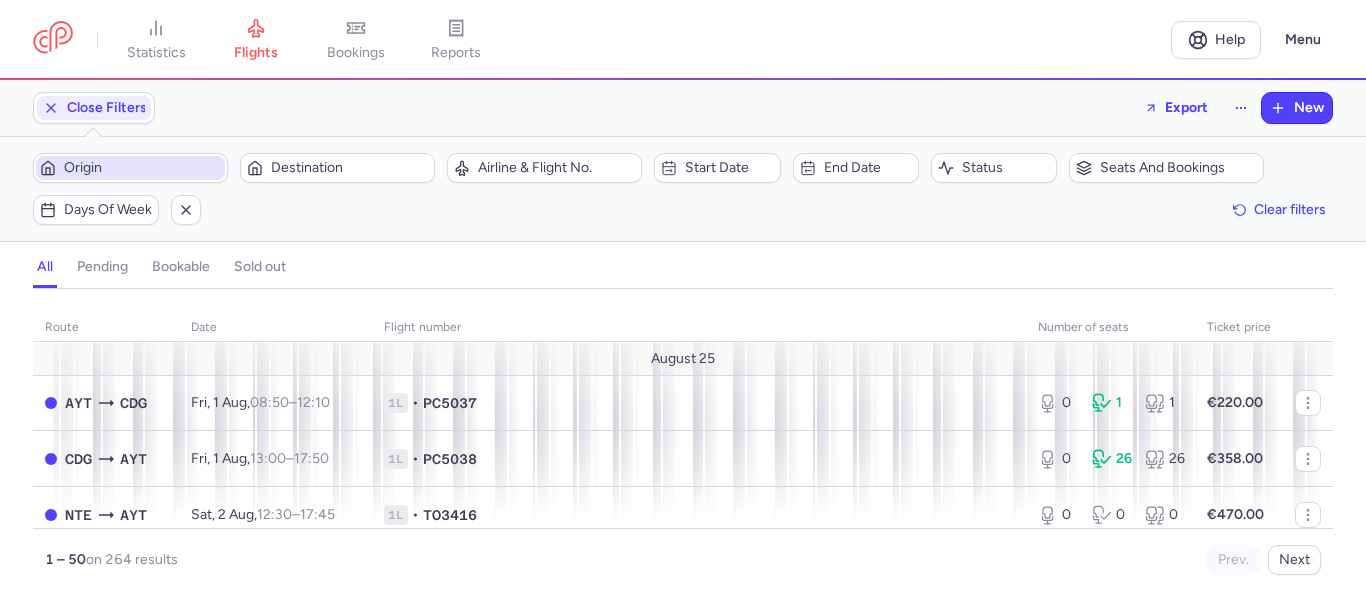 click on "Origin" at bounding box center [130, 168] 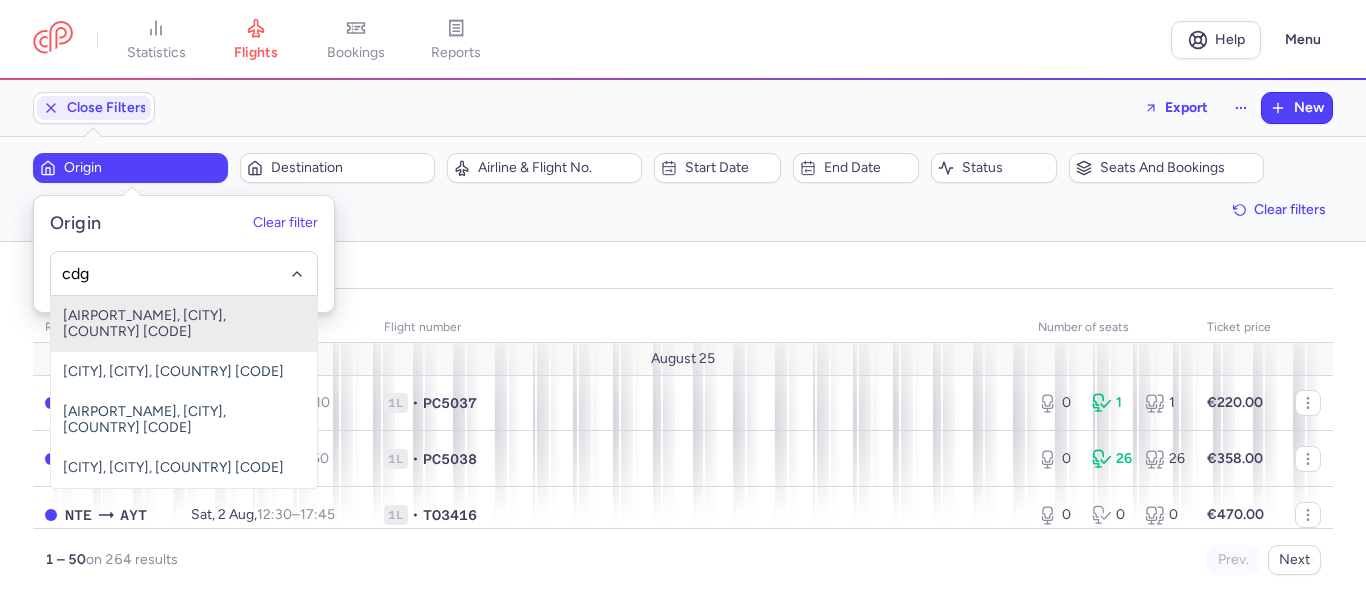 click on "[CITY], [CITY], [COUNTRY] [CODE]" at bounding box center (184, 324) 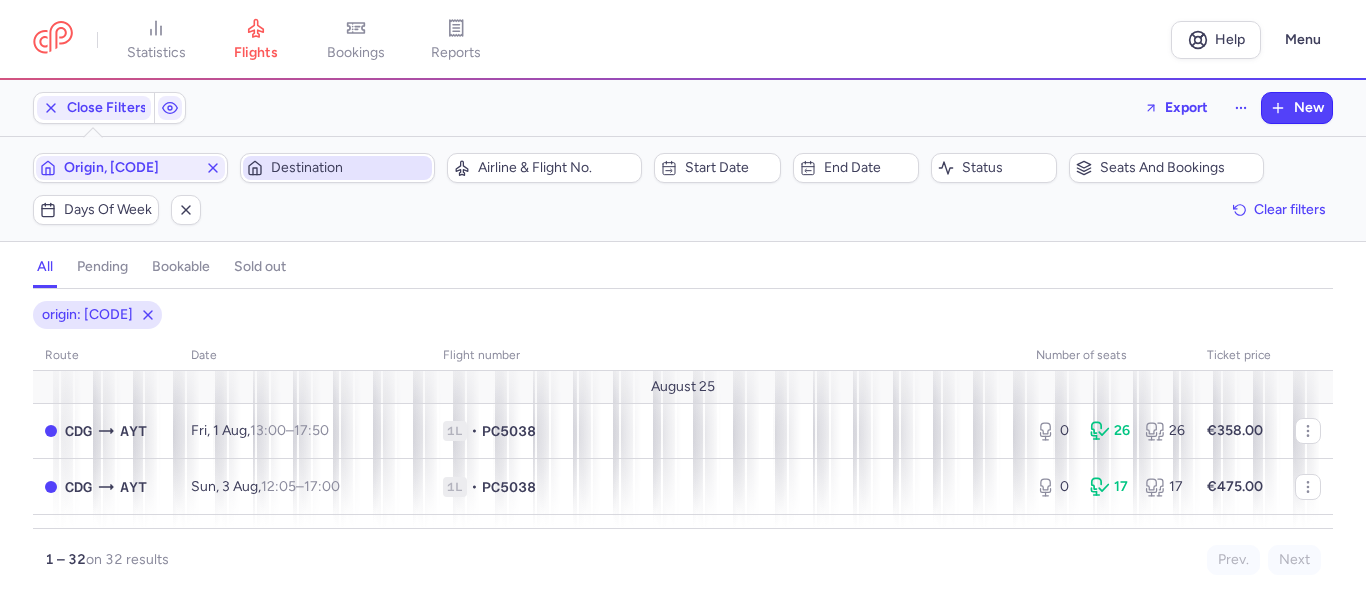 click on "Destination" at bounding box center [349, 168] 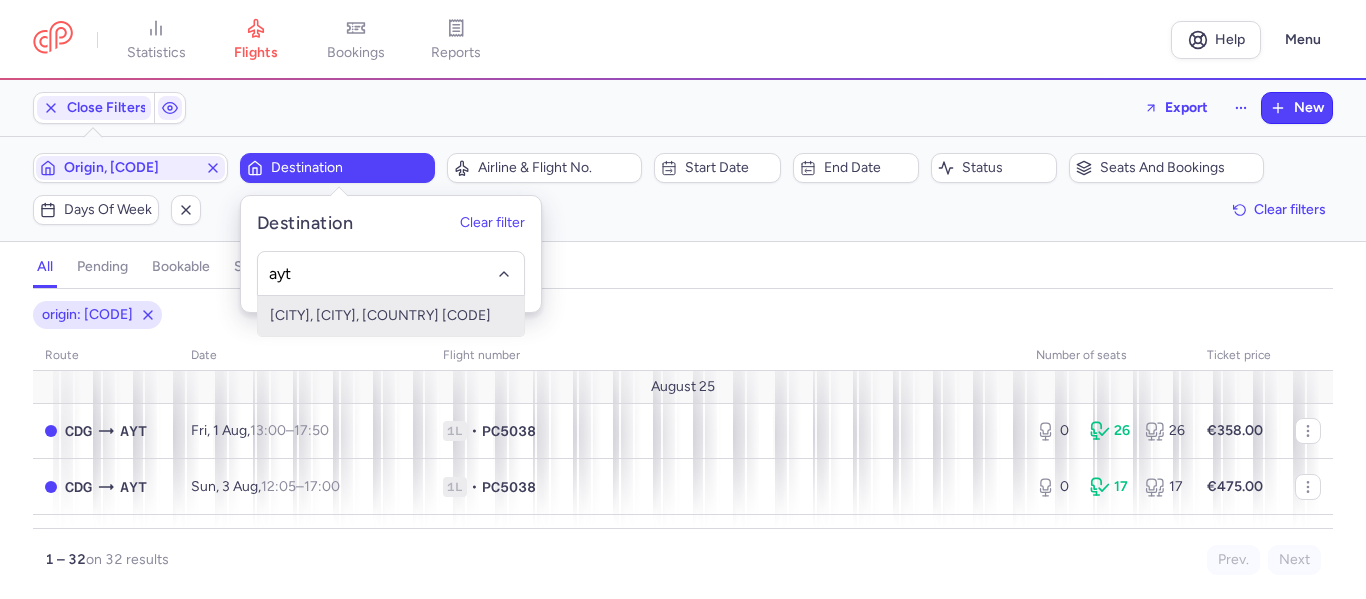 click on "[AIRPORT_NAME], [CITY], [COUNTRY] AYT" at bounding box center [391, 316] 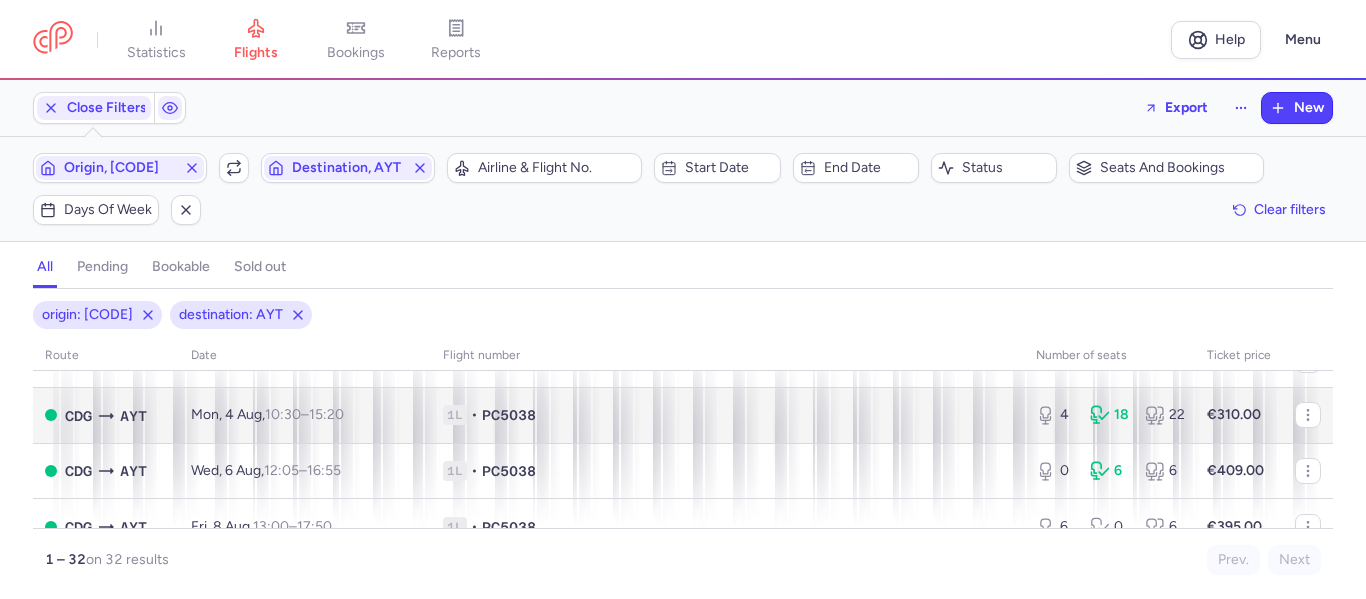 scroll, scrollTop: 200, scrollLeft: 0, axis: vertical 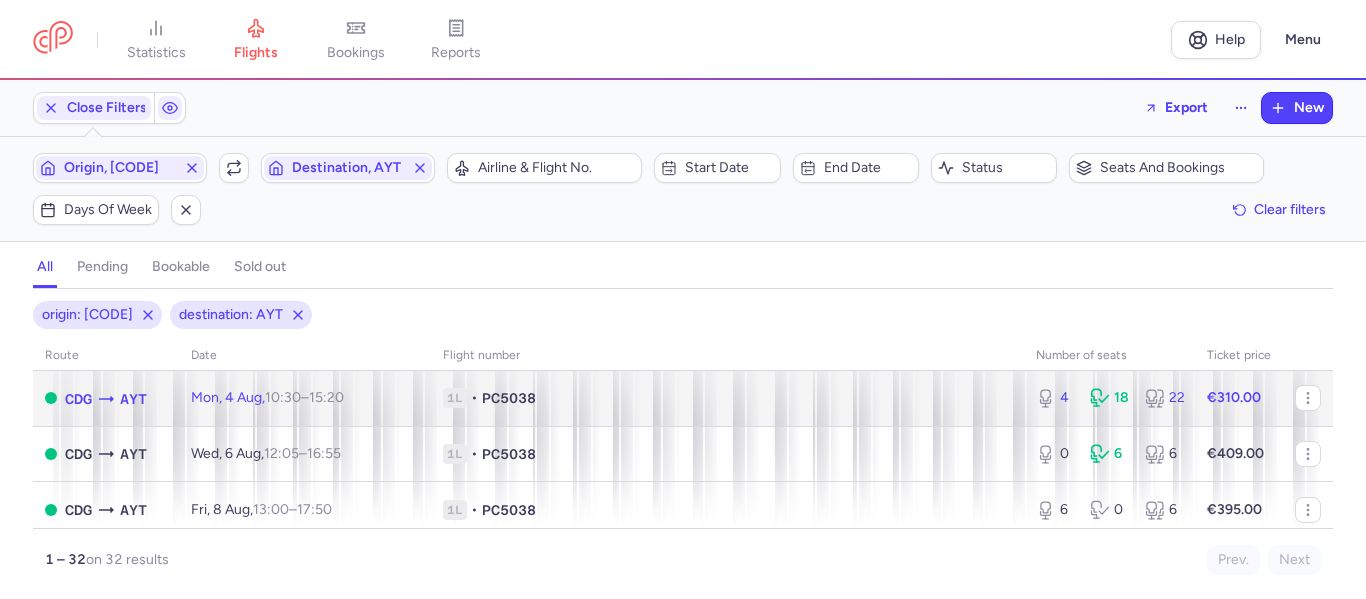 click on "1L • PC5038" at bounding box center [727, 398] 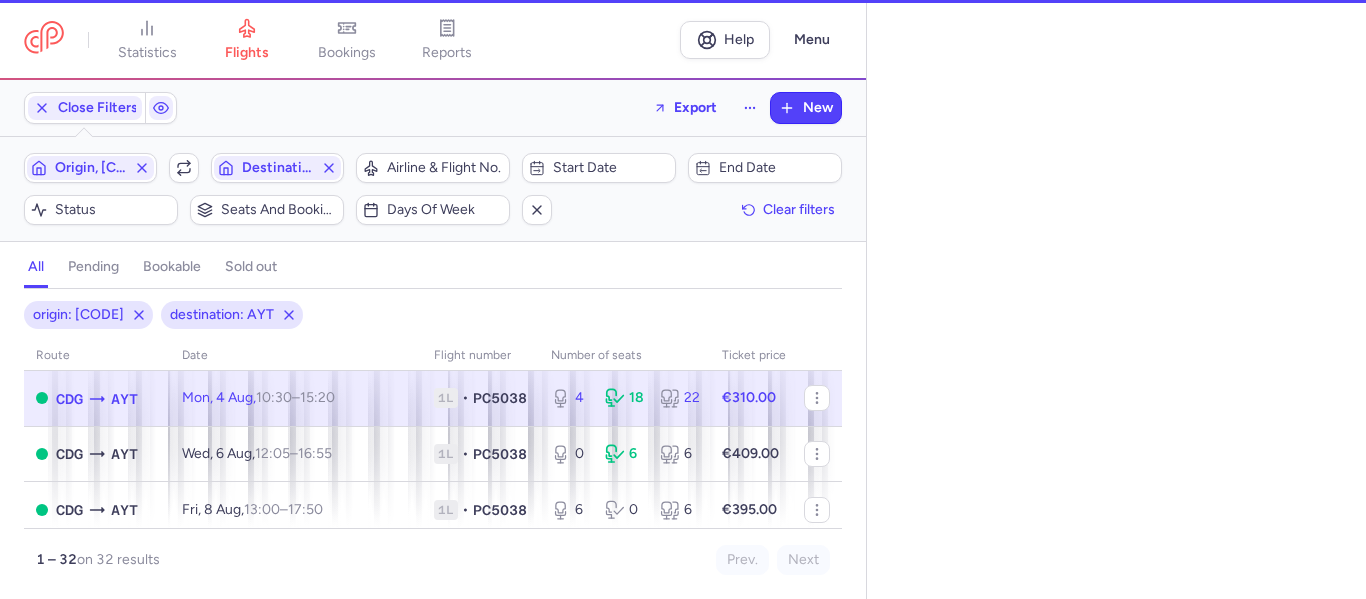 select on "days" 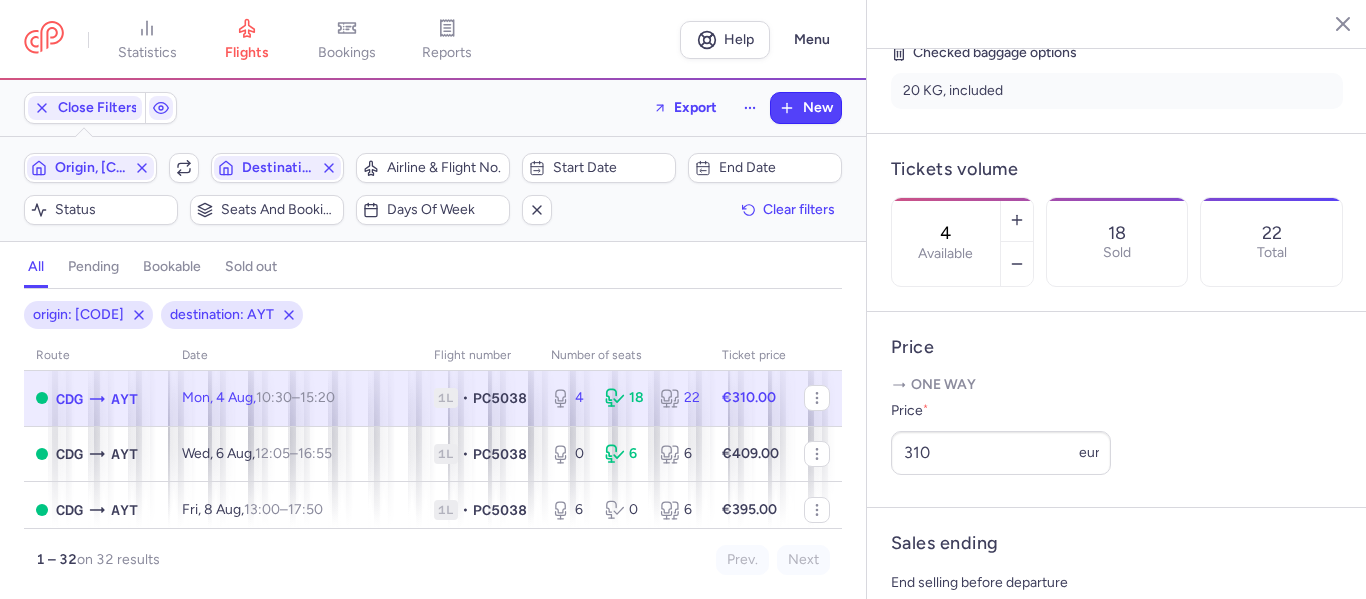 scroll, scrollTop: 700, scrollLeft: 0, axis: vertical 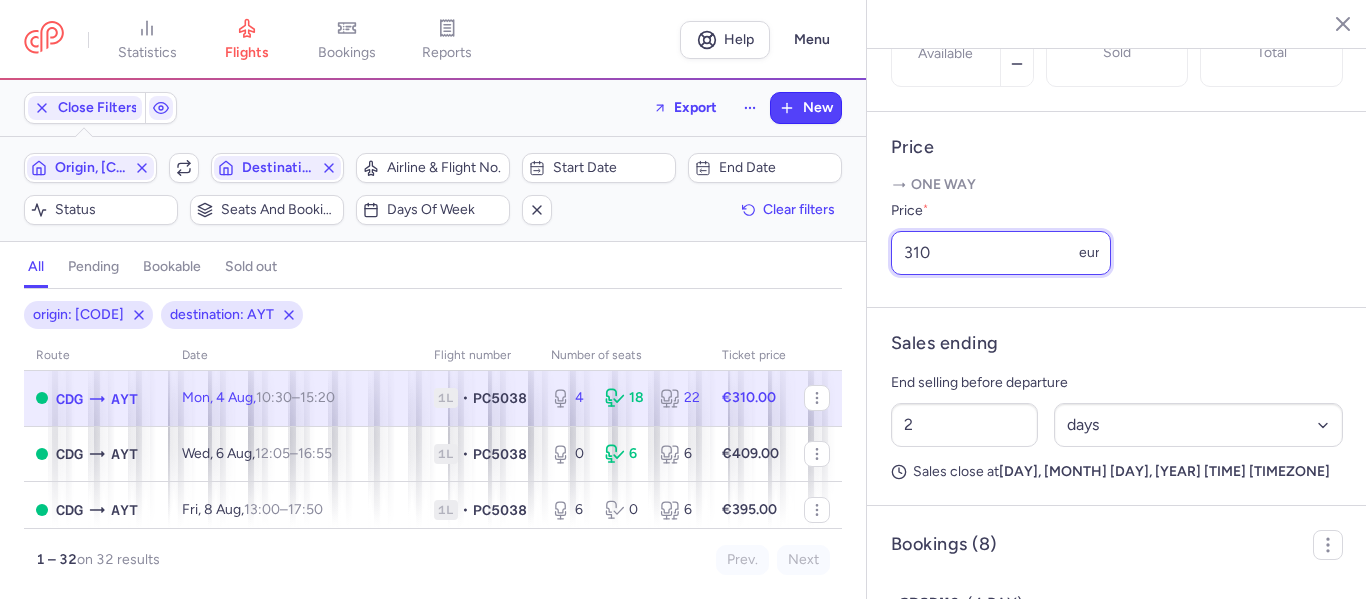 drag, startPoint x: 905, startPoint y: 302, endPoint x: 801, endPoint y: 294, distance: 104.307236 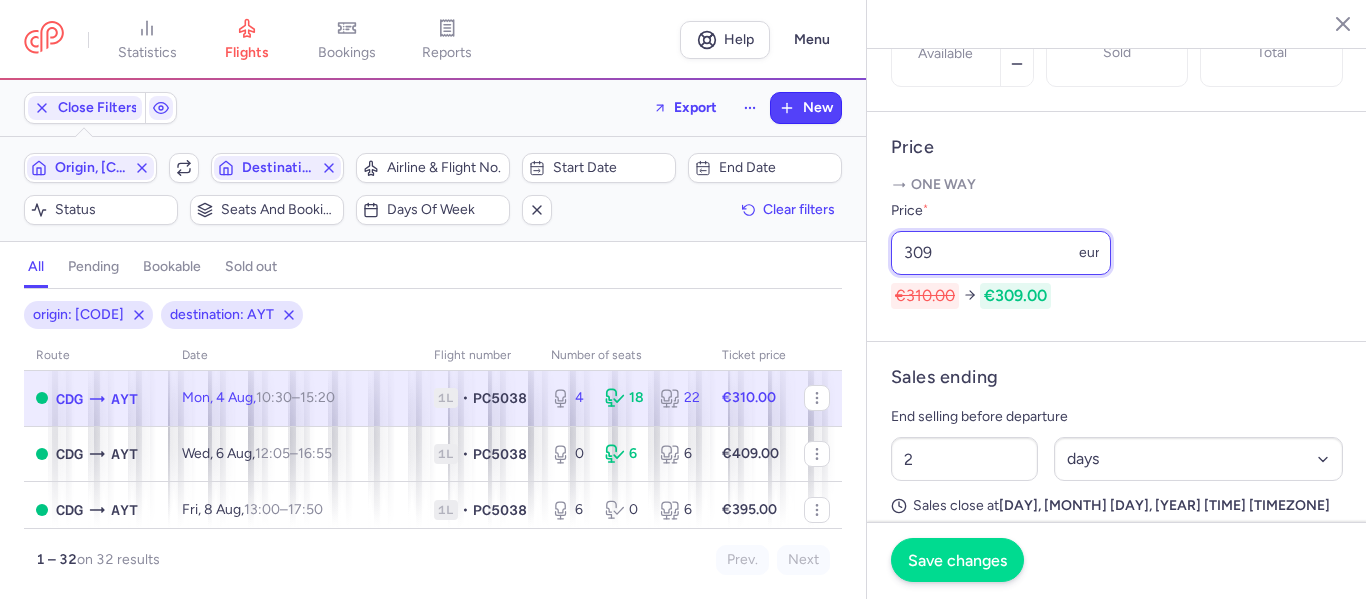 type on "309" 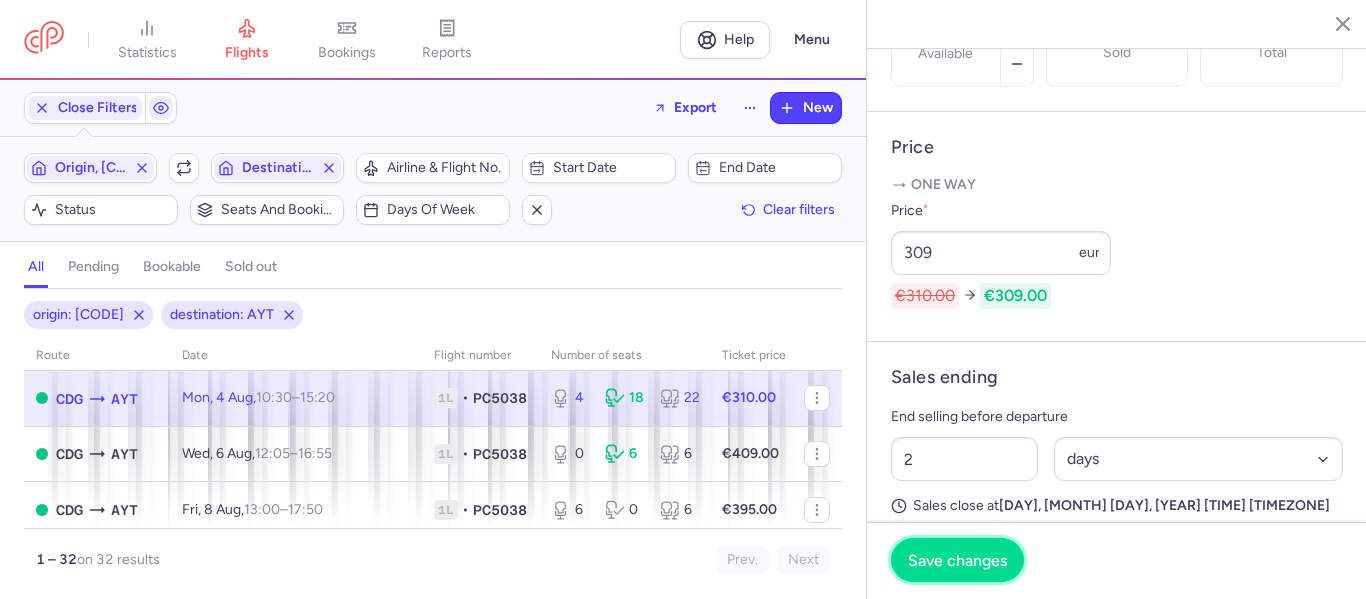 click on "Save changes" at bounding box center [957, 560] 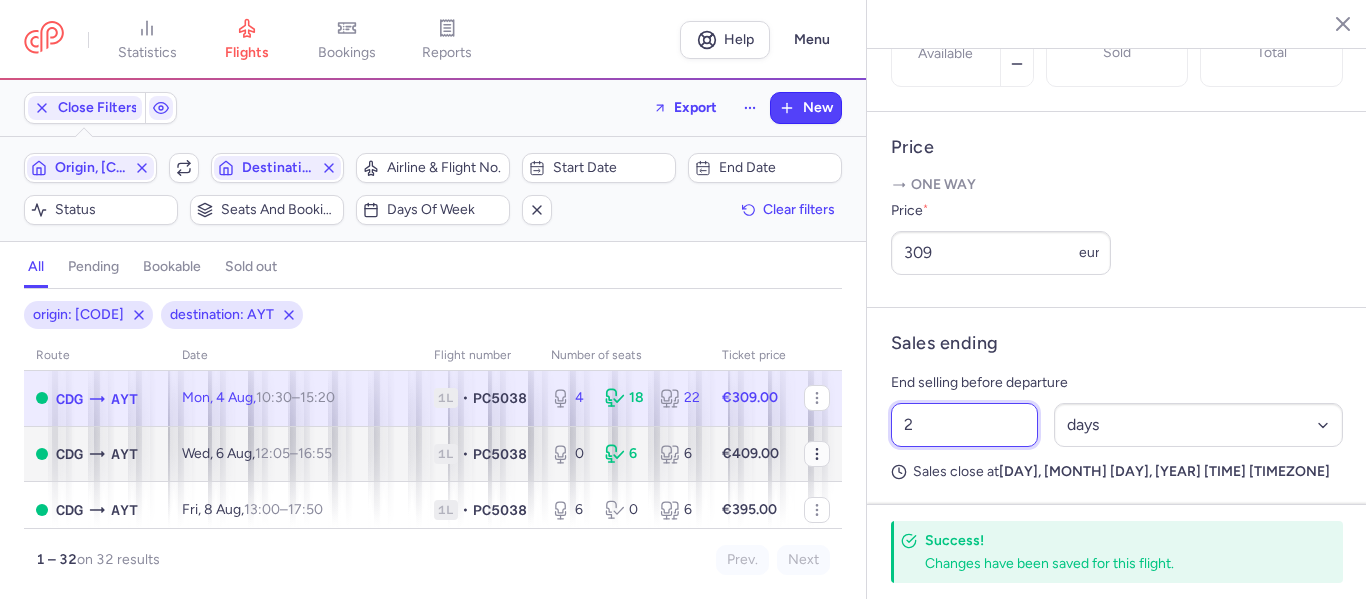 drag, startPoint x: 927, startPoint y: 475, endPoint x: 813, endPoint y: 461, distance: 114.85643 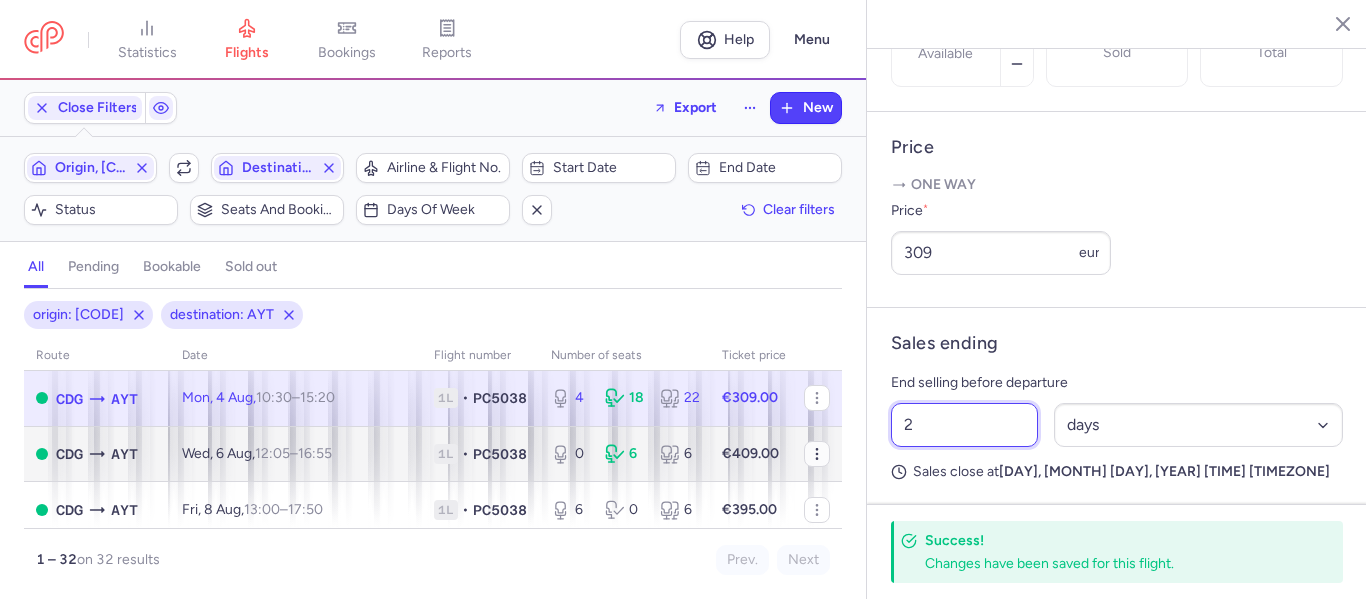 click on "statistics flights bookings reports  Help  Menu Close Filters  Export  New Filters (2) – 32 results  Origin, CDG  Include return  Destination, AYT  Airline & Flight No.  Start date  End date  Status  Seats and bookings  Days of week  Clear filters  all pending bookable sold out 2 origin: CDG destination: AYT route date Flight number number of seats Ticket price August 25  CDG  AYT Fri, 1 Aug,  13:00  –  17:50  +0 1L • PC5038 0 26 26 €358.00  CDG  AYT Sun, 3 Aug,  12:05  –  17:00  +0 1L • PC5038 0 17 17 €475.00  CDG  AYT Sun, 3 Aug,  18:55  –  23:45  +0 1L • XC770 9 3 12 €298.00  CDG  AYT Mon, 4 Aug,  10:30  –  15:20  +0 1L • PC5038 4 18 22 €309.00  CDG  AYT Wed, 6 Aug,  12:05  –  16:55  +0 1L • PC5038 0 6 6 €409.00  CDG  AYT Fri, 8 Aug,  13:00  –  17:50  +0 1L • PC5038 6 0 6 €395.00  CDG  AYT Sun, 10 Aug,  12:05  –  17:00  +0 1L • PC5038 6 0 6 €365.00  CDG  AYT Sun, 10 Aug,  18:55  –  23:45  +0 1L • XC770 6 0 6 €309.00  CDG  AYT Mon, 11 Aug,  10:30  –  +0 1L" 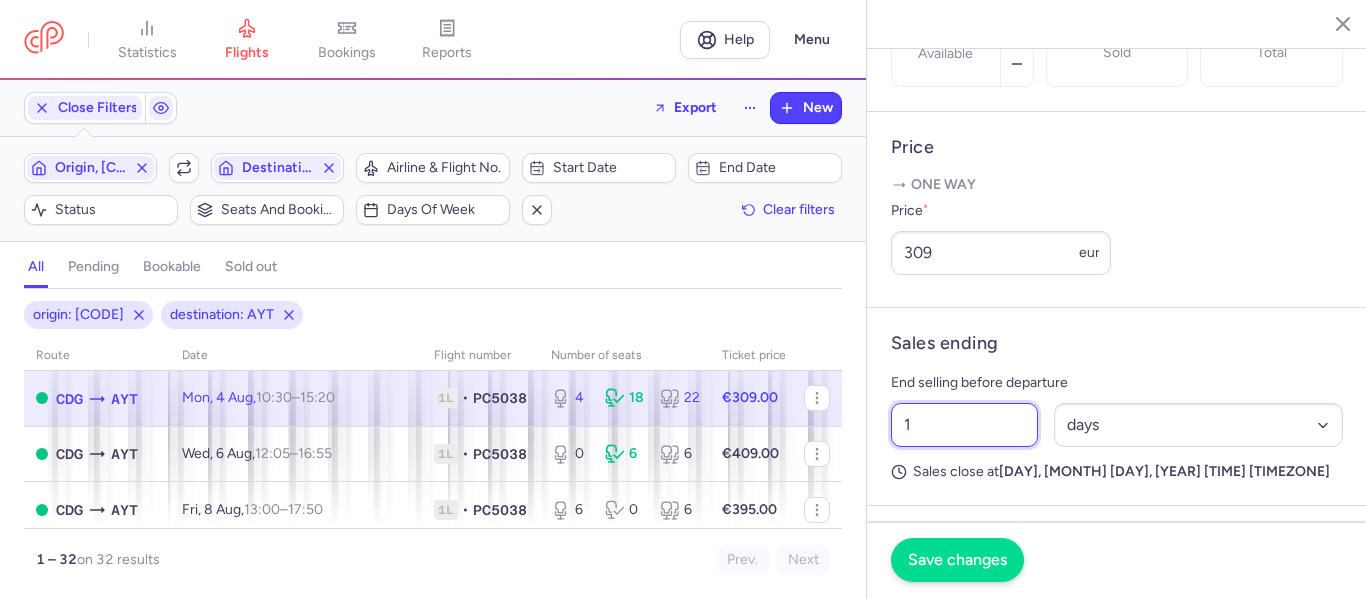 type on "1" 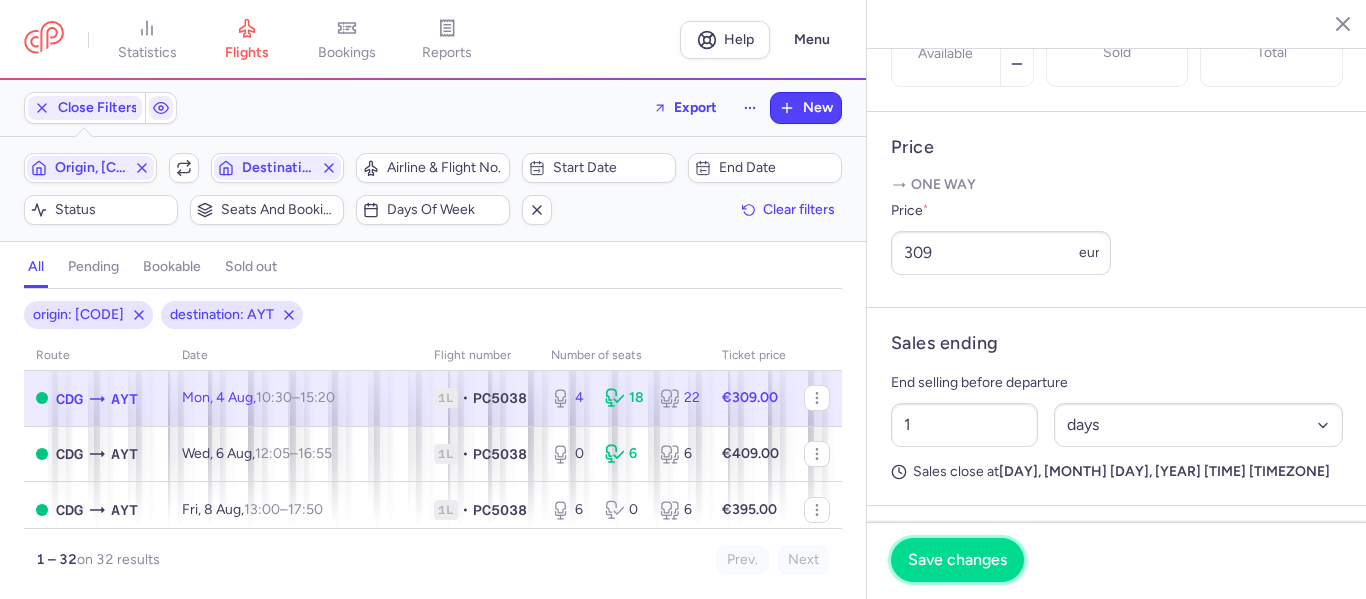 click on "Save changes" at bounding box center [957, 560] 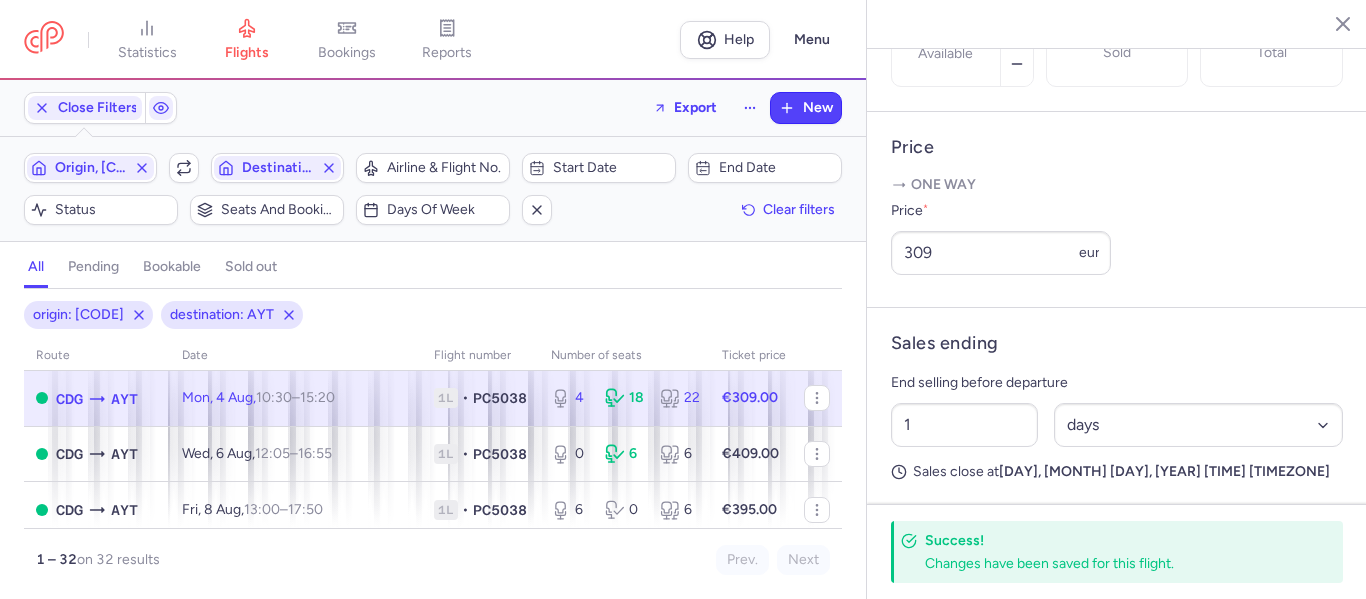 scroll, scrollTop: 0, scrollLeft: 0, axis: both 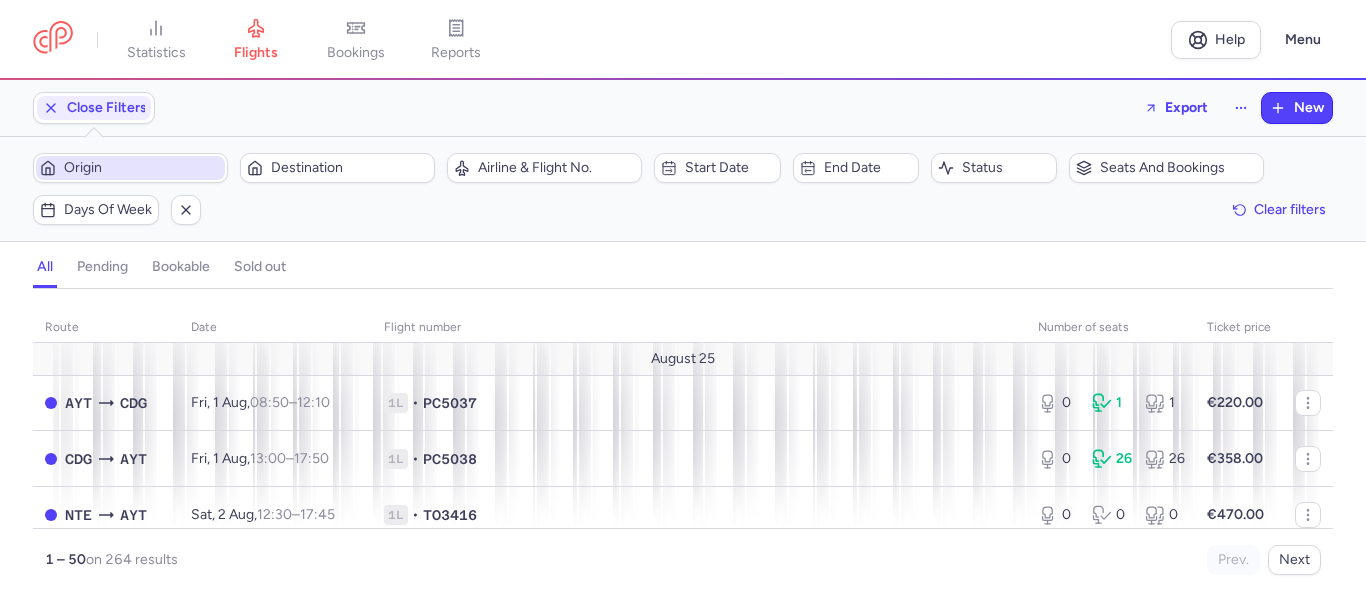 click on "Origin" at bounding box center (142, 168) 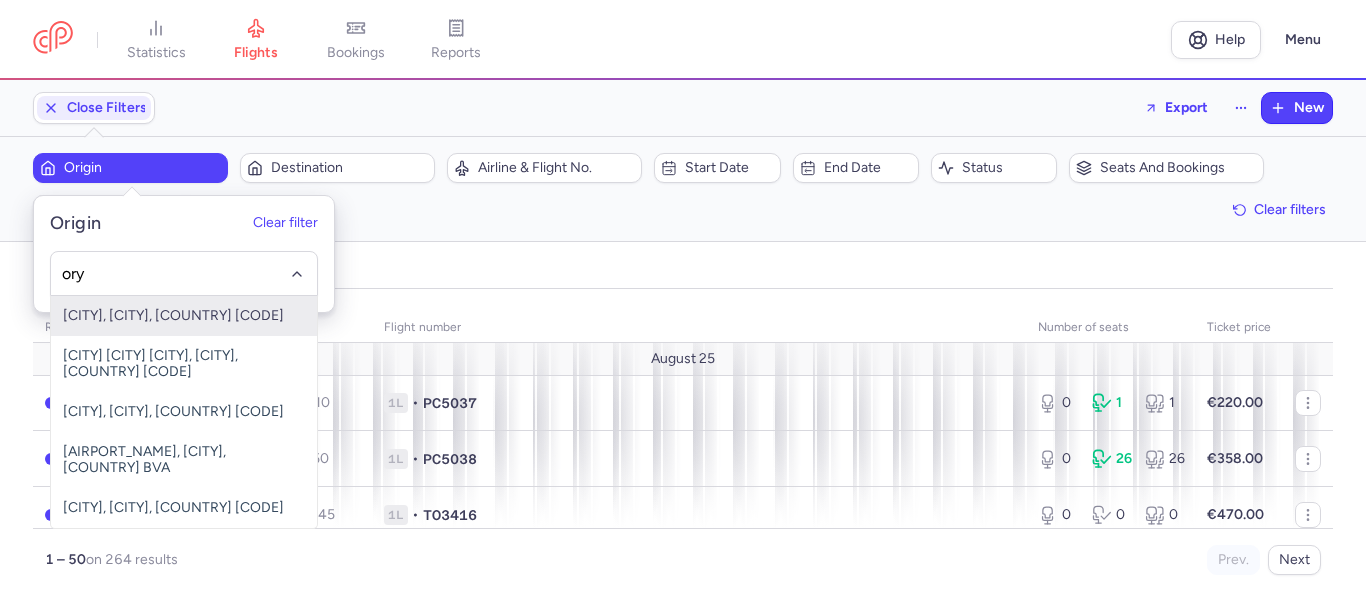 click on "[CITY], [CITY], [COUNTRY] [CODE]" at bounding box center [184, 316] 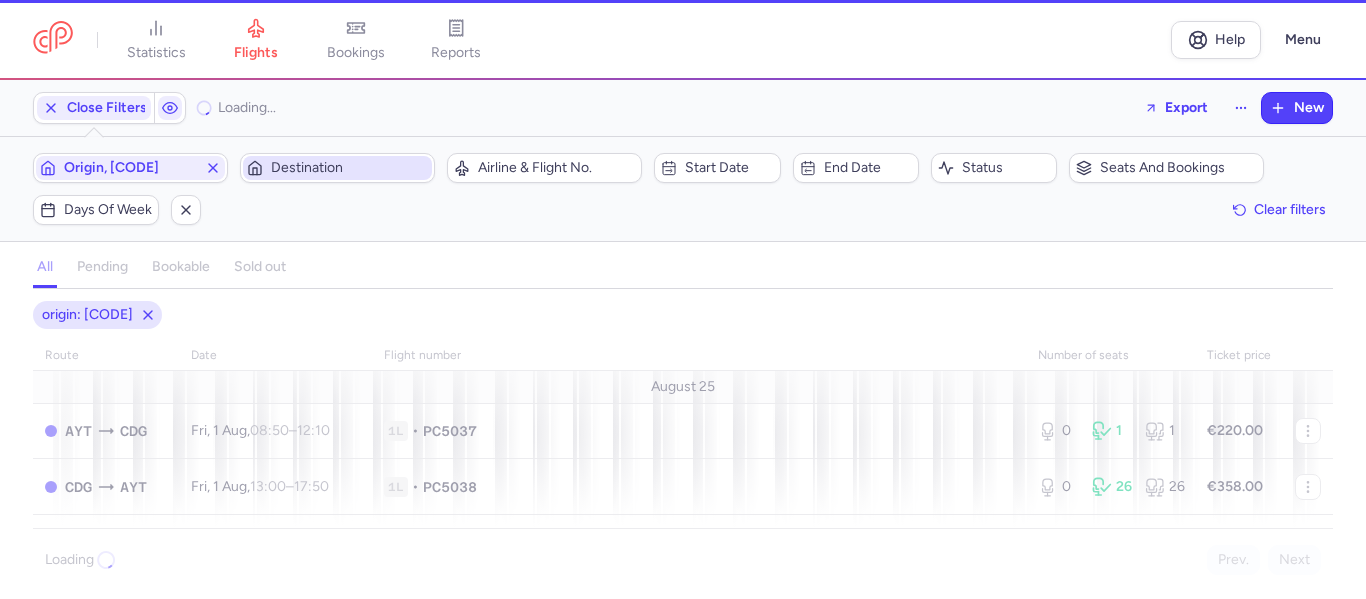 click on "Destination" at bounding box center (349, 168) 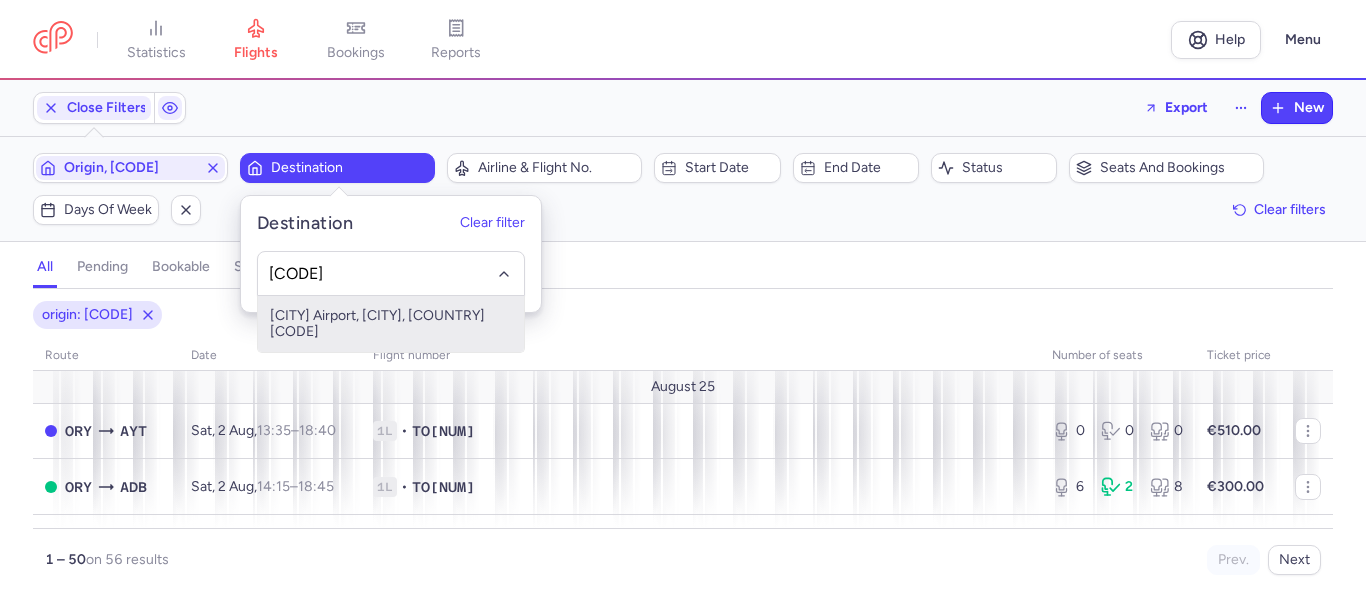 click on "[CITY] Airport, [CITY], [COUNTRY] [CODE]" at bounding box center (391, 324) 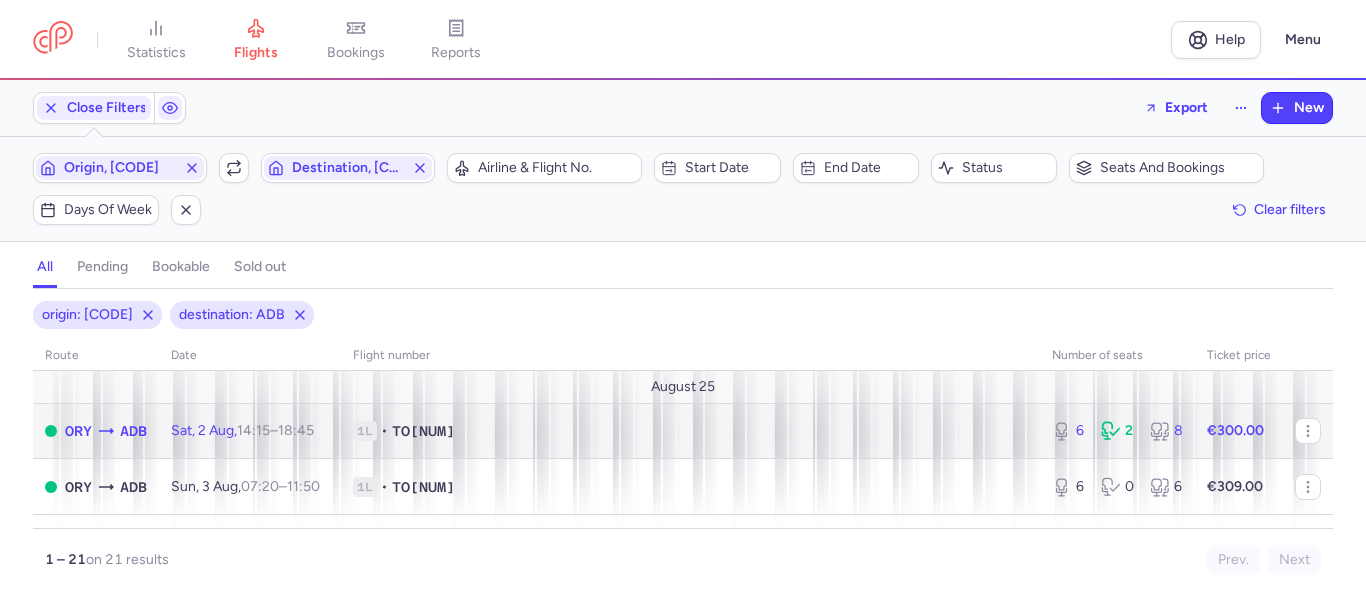 click on "1L • TO[NUM]" at bounding box center [690, 431] 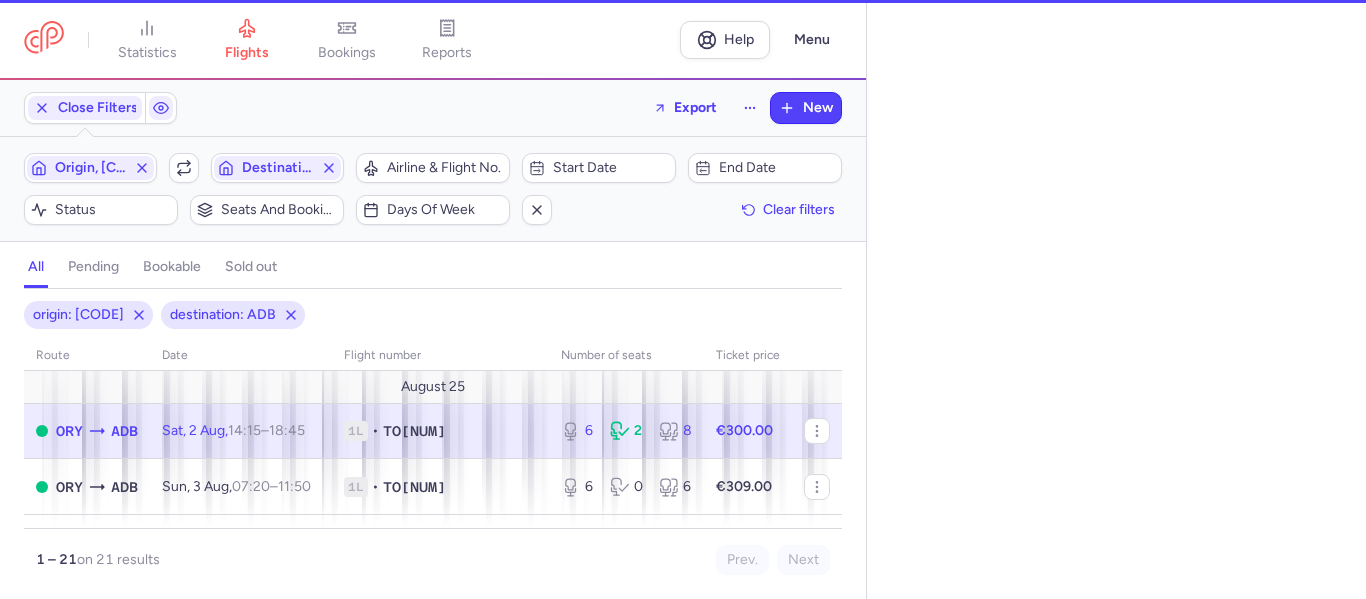 select on "hours" 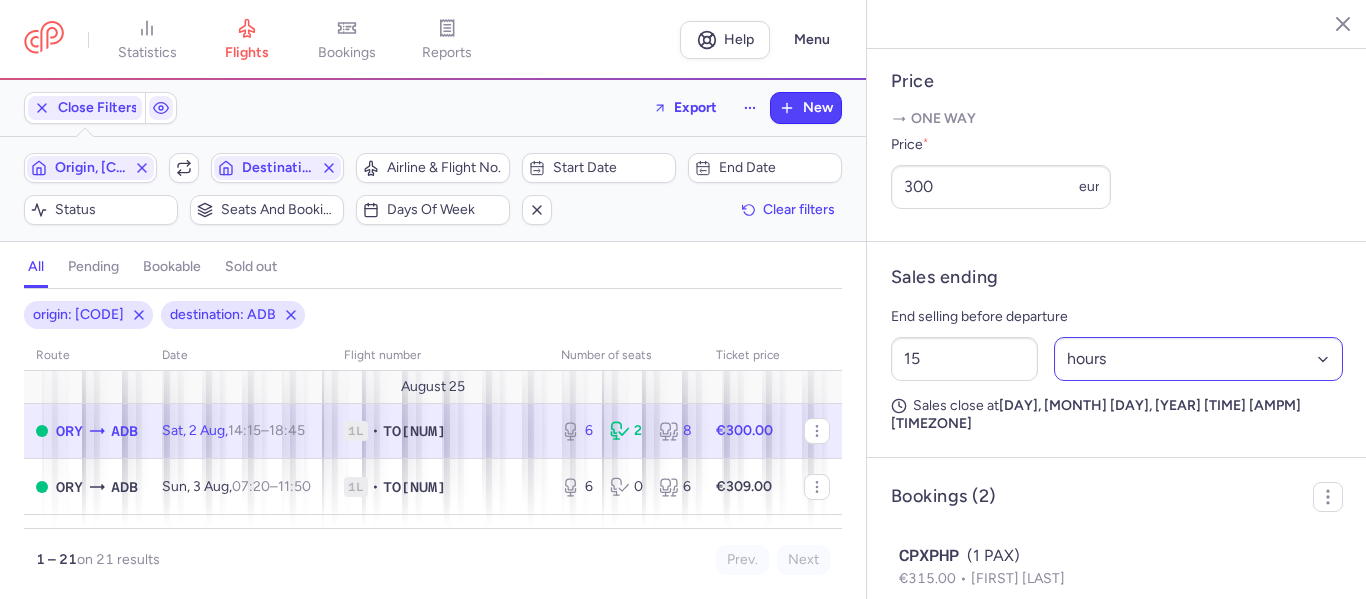 scroll, scrollTop: 800, scrollLeft: 0, axis: vertical 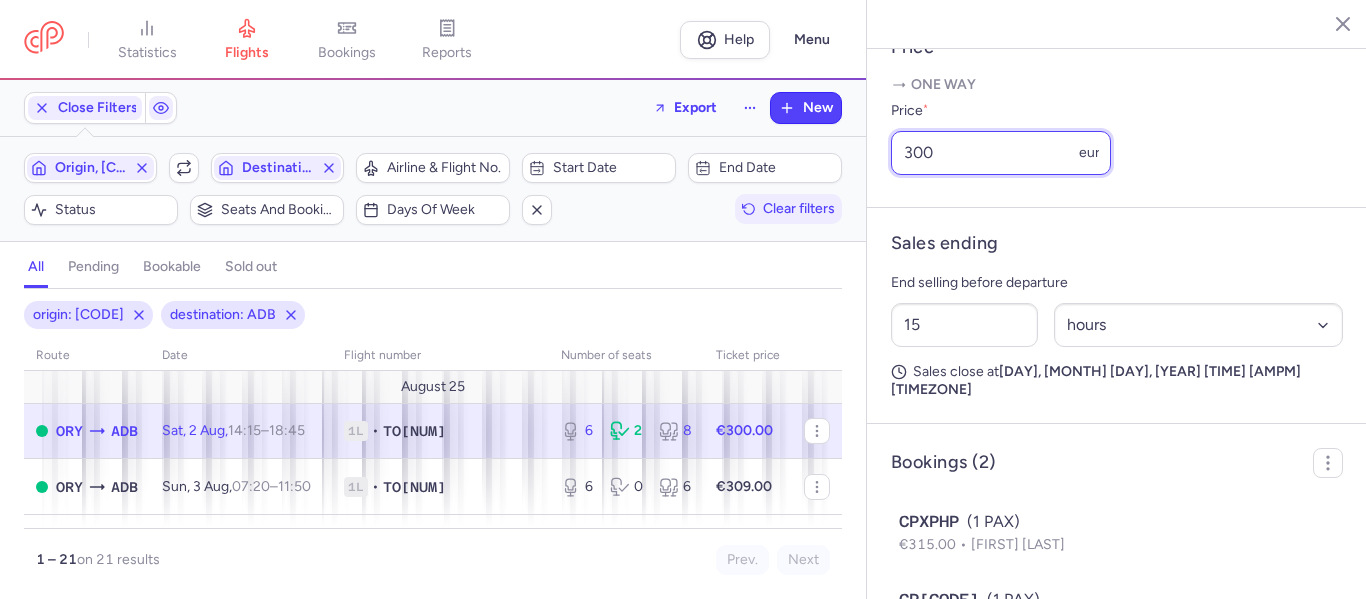 drag, startPoint x: 943, startPoint y: 205, endPoint x: 820, endPoint y: 205, distance: 123 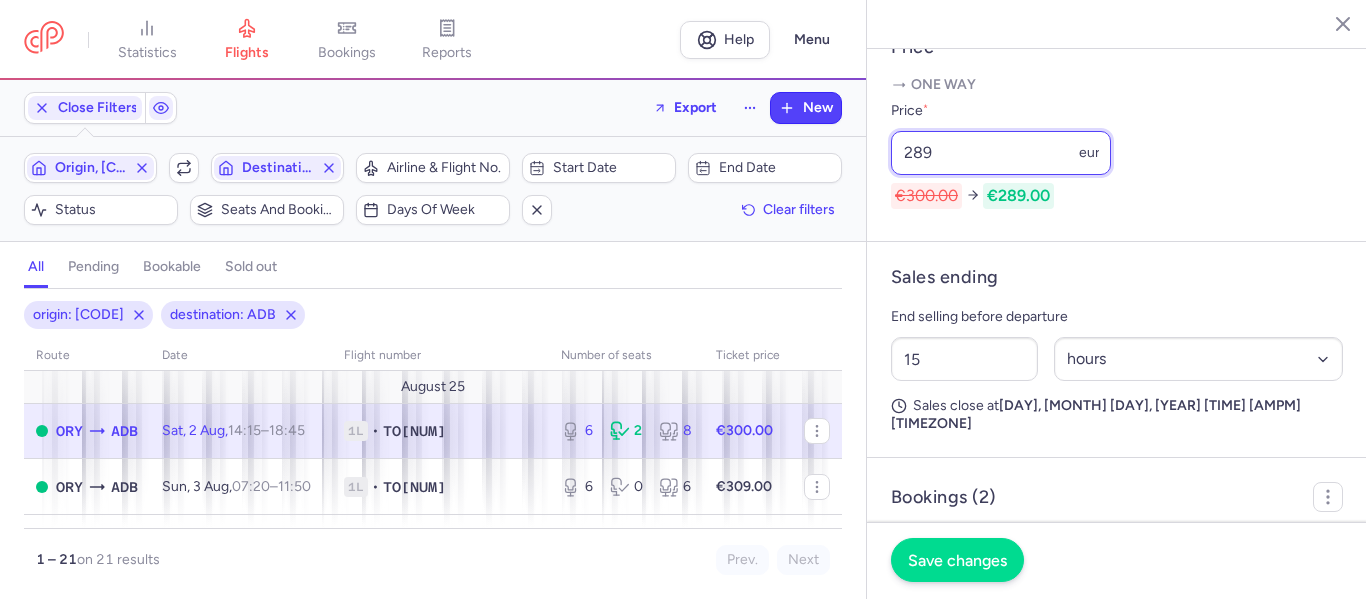 type on "289" 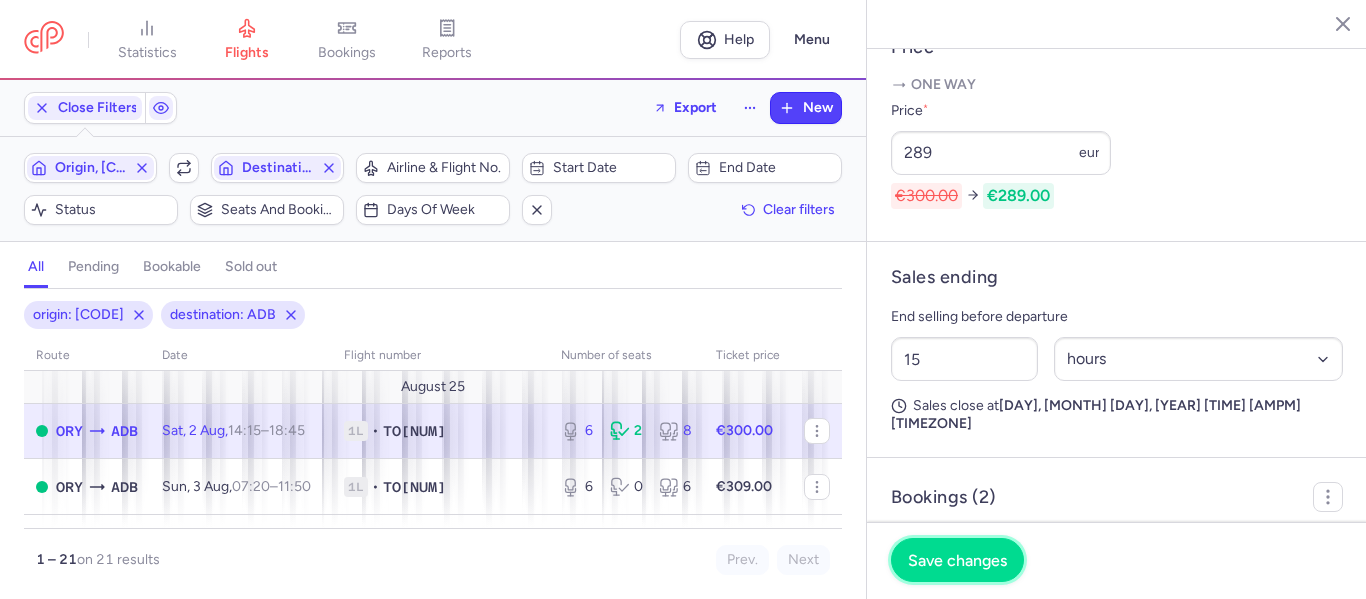 click on "Save changes" at bounding box center (957, 560) 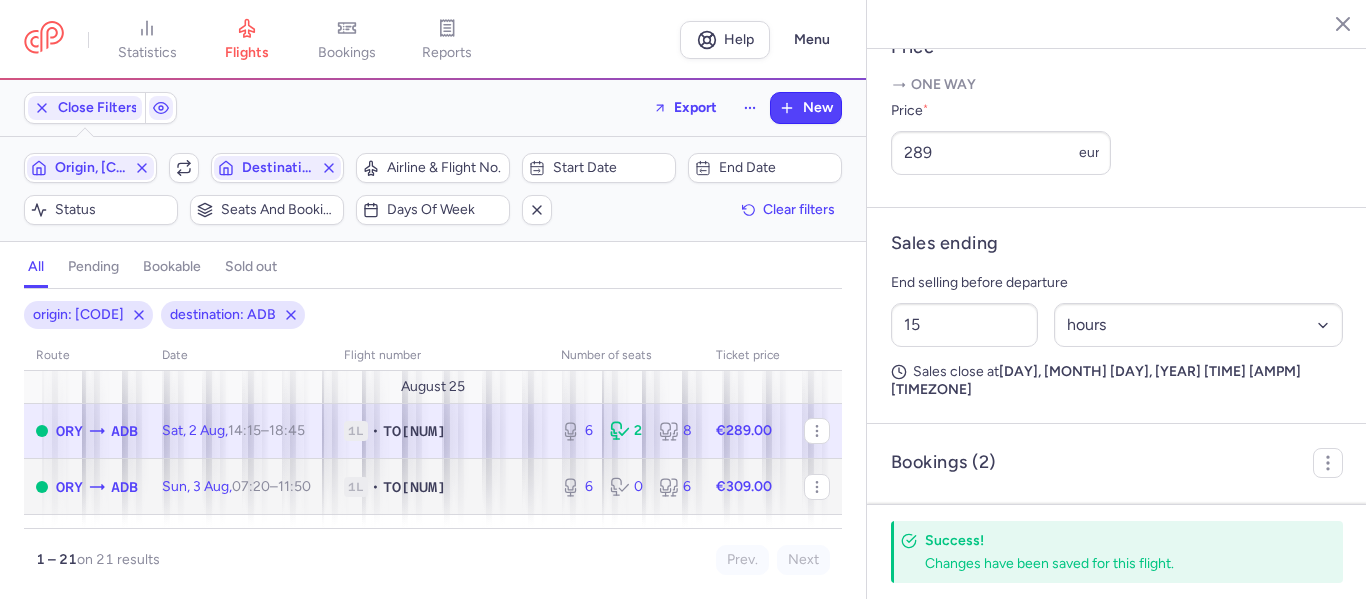 click on "€309.00" at bounding box center (744, 486) 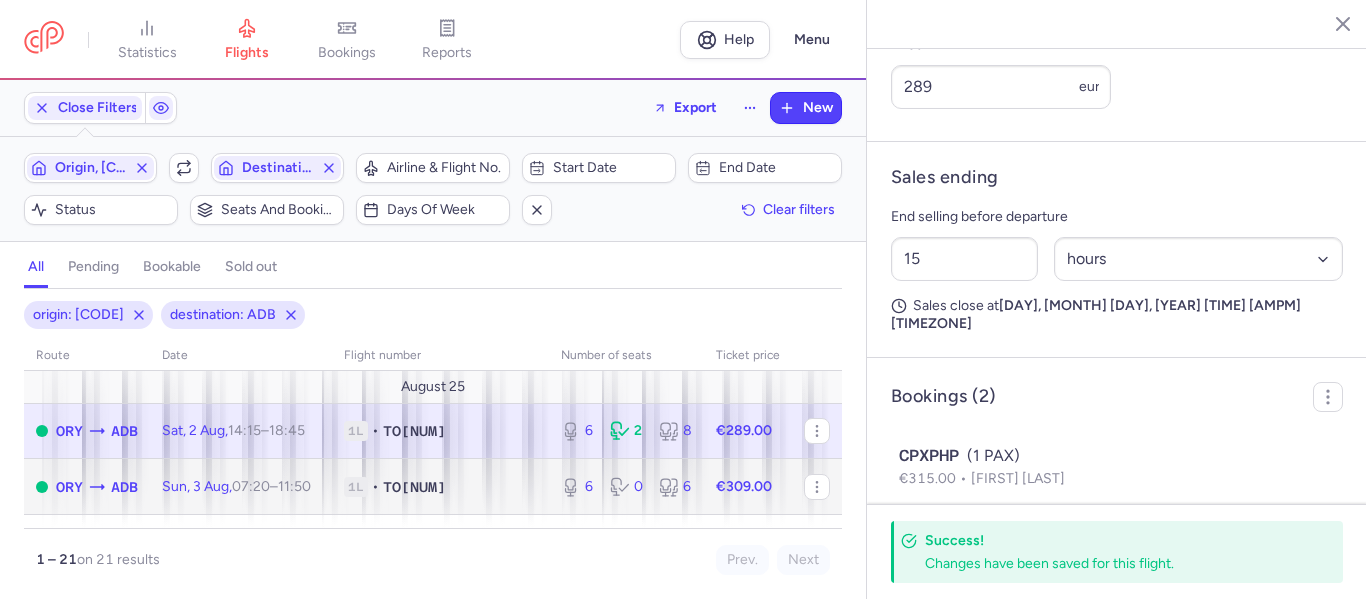 scroll, scrollTop: 900, scrollLeft: 0, axis: vertical 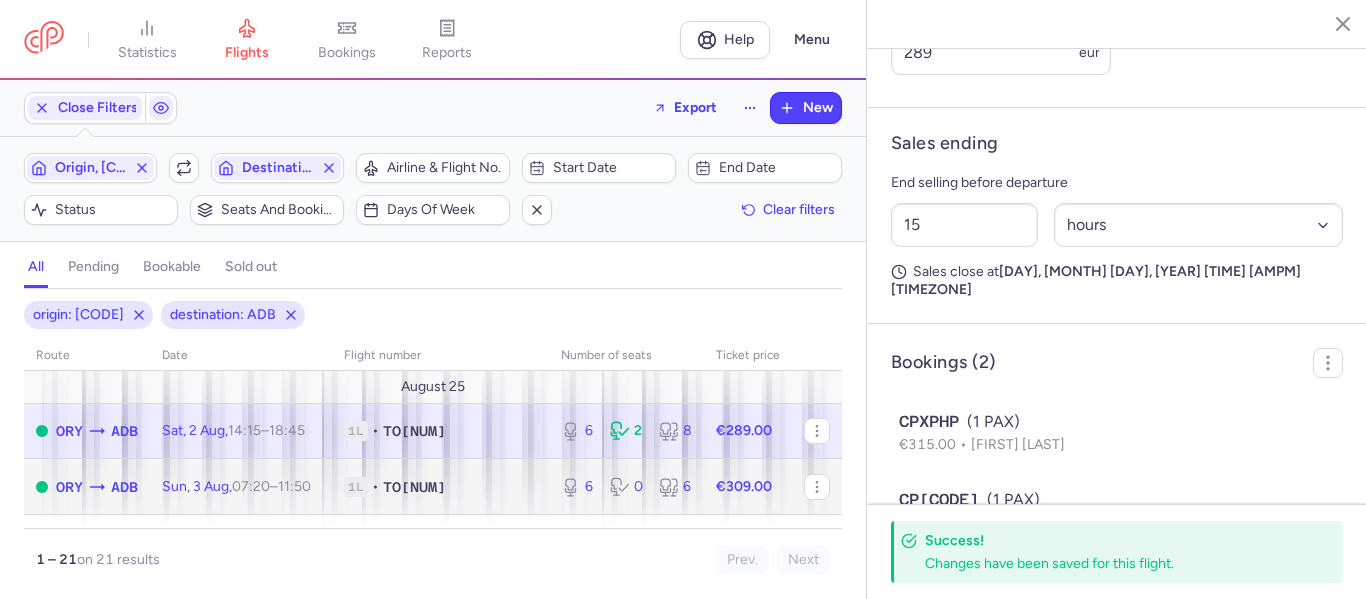 click on "1L • TO[NUM]" at bounding box center (440, 487) 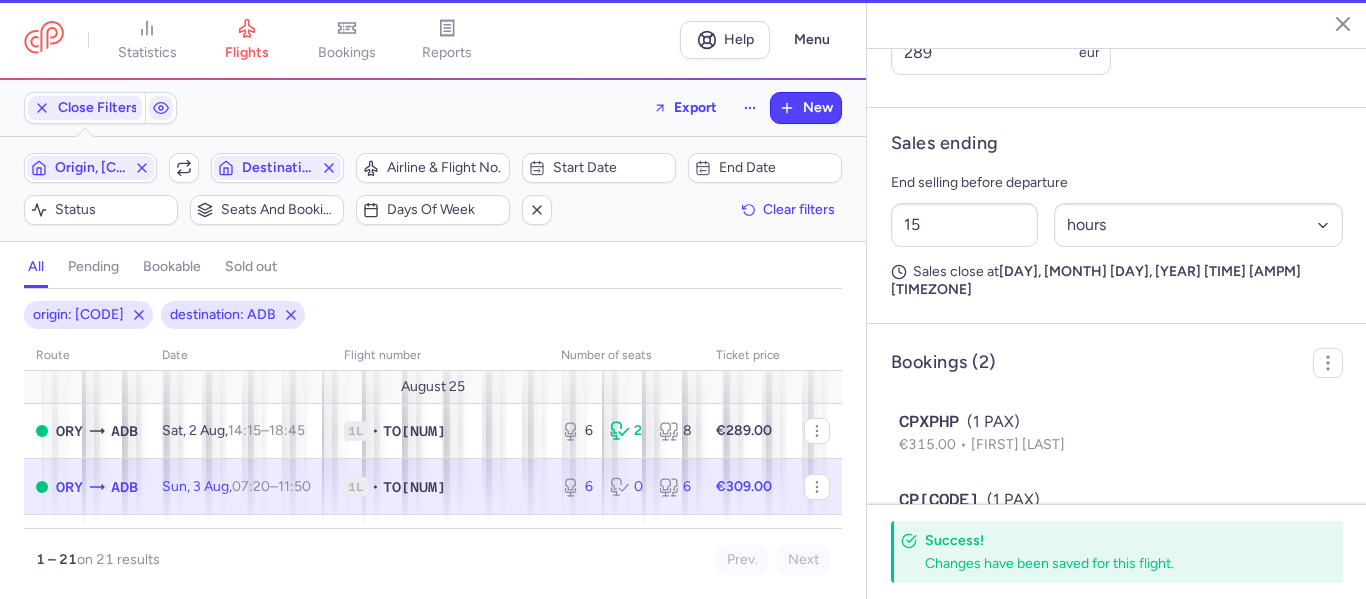 type on "8" 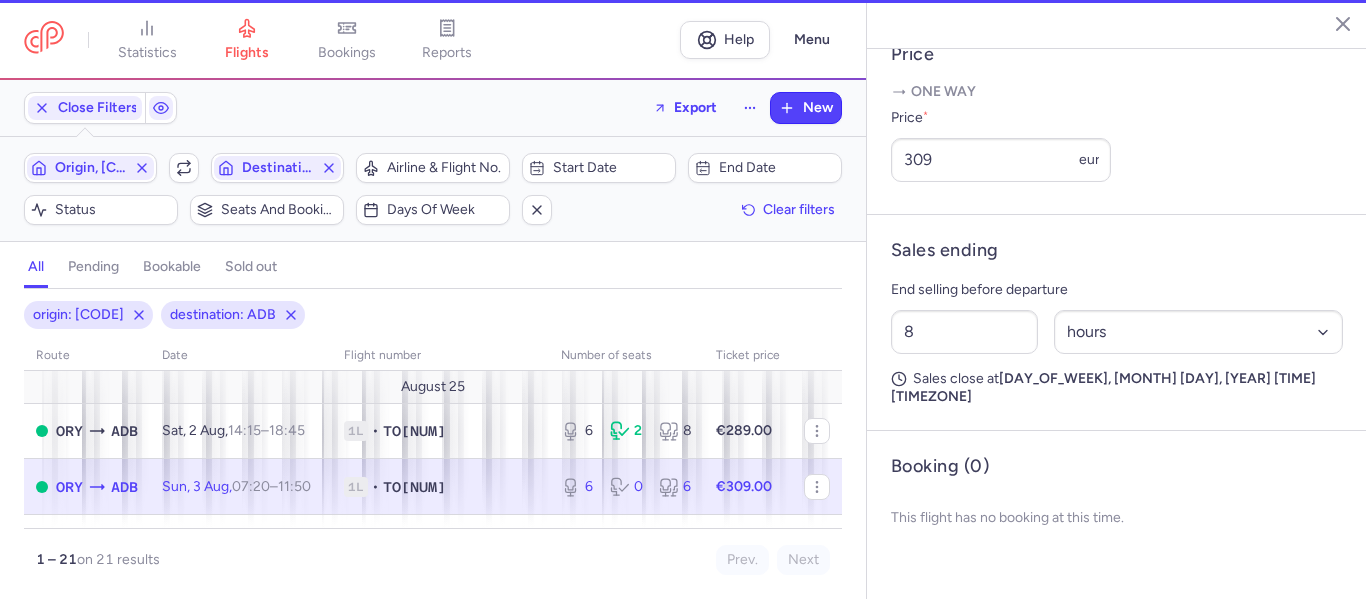 scroll, scrollTop: 779, scrollLeft: 0, axis: vertical 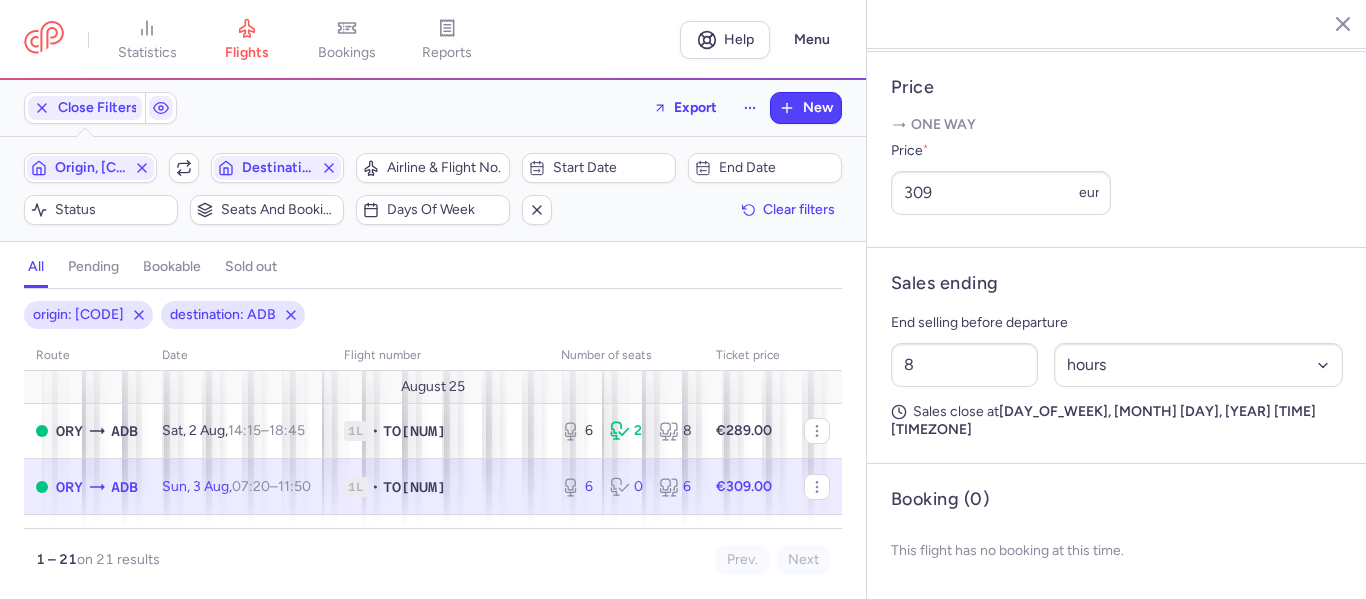 click on "6 0 6" at bounding box center (626, 487) 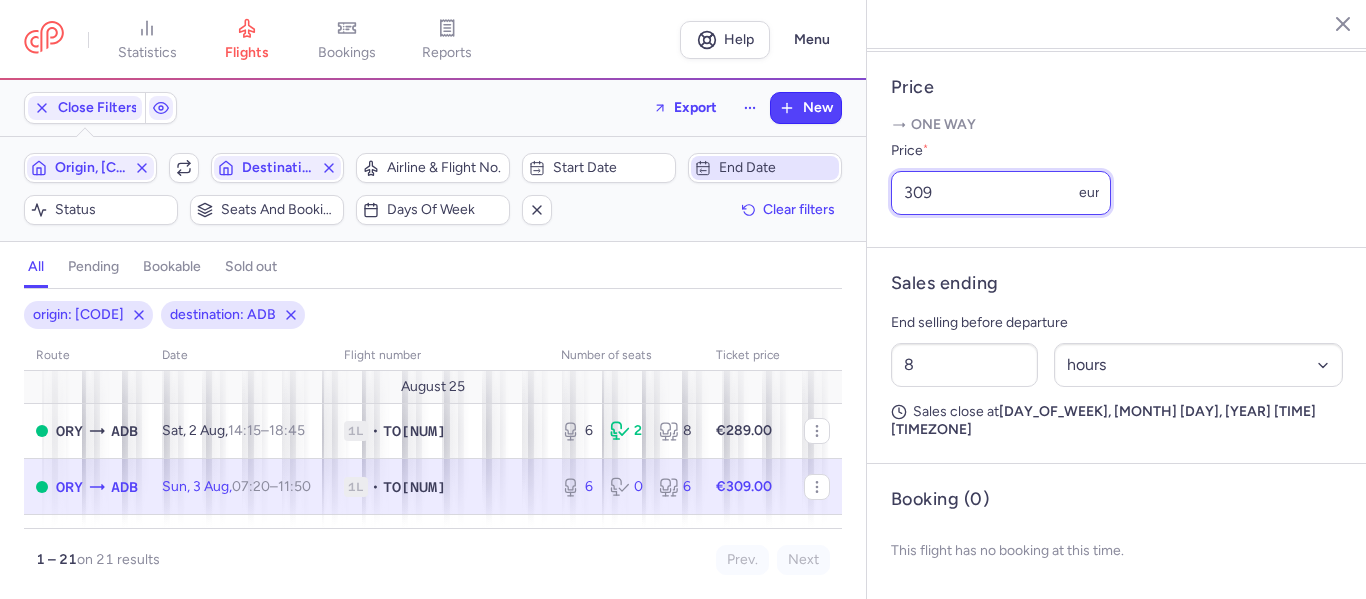 drag, startPoint x: 941, startPoint y: 207, endPoint x: 791, endPoint y: 166, distance: 155.50241 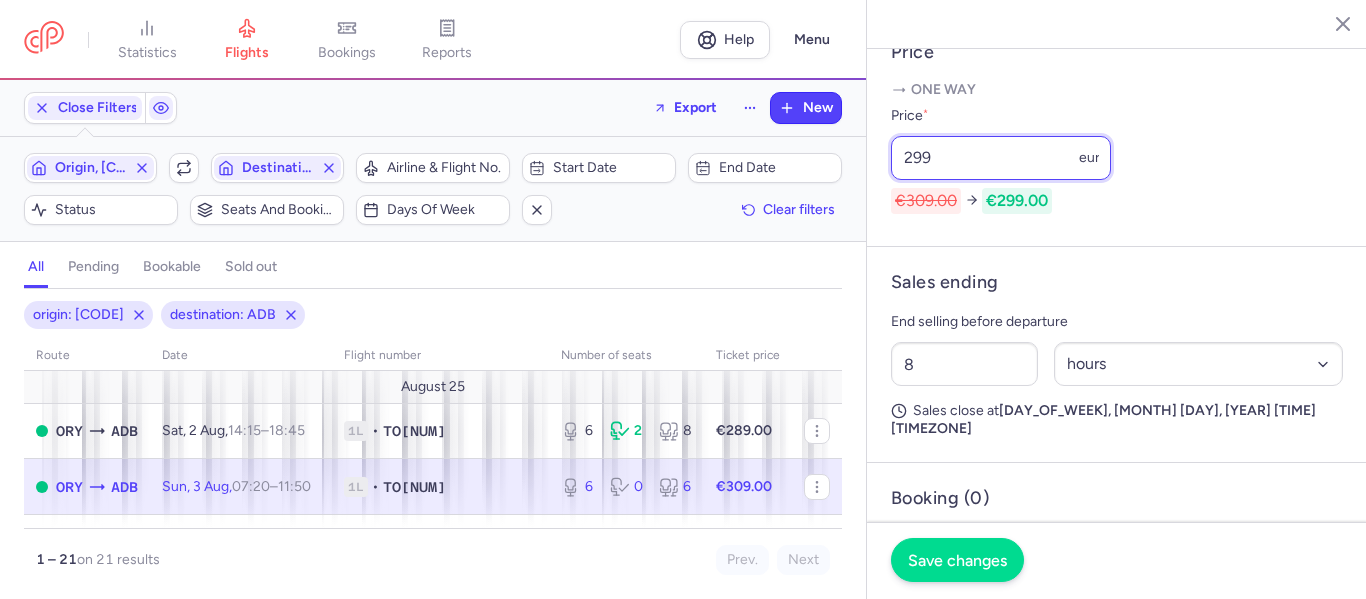 type on "299" 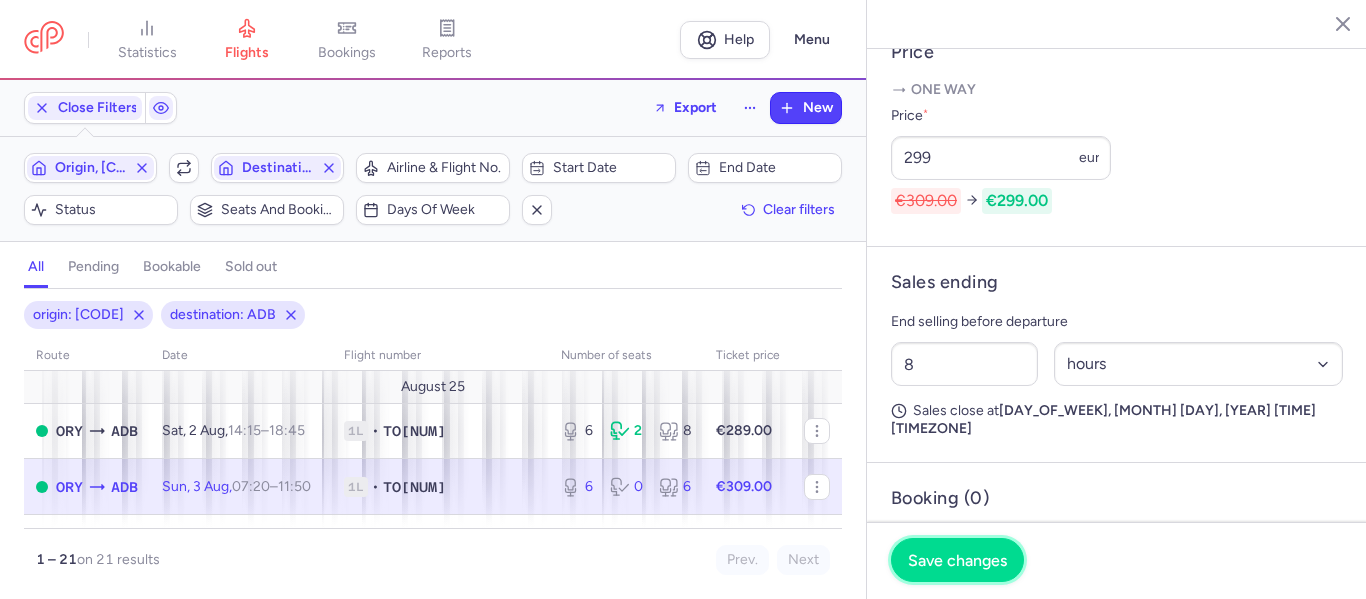 click on "Save changes" at bounding box center [957, 560] 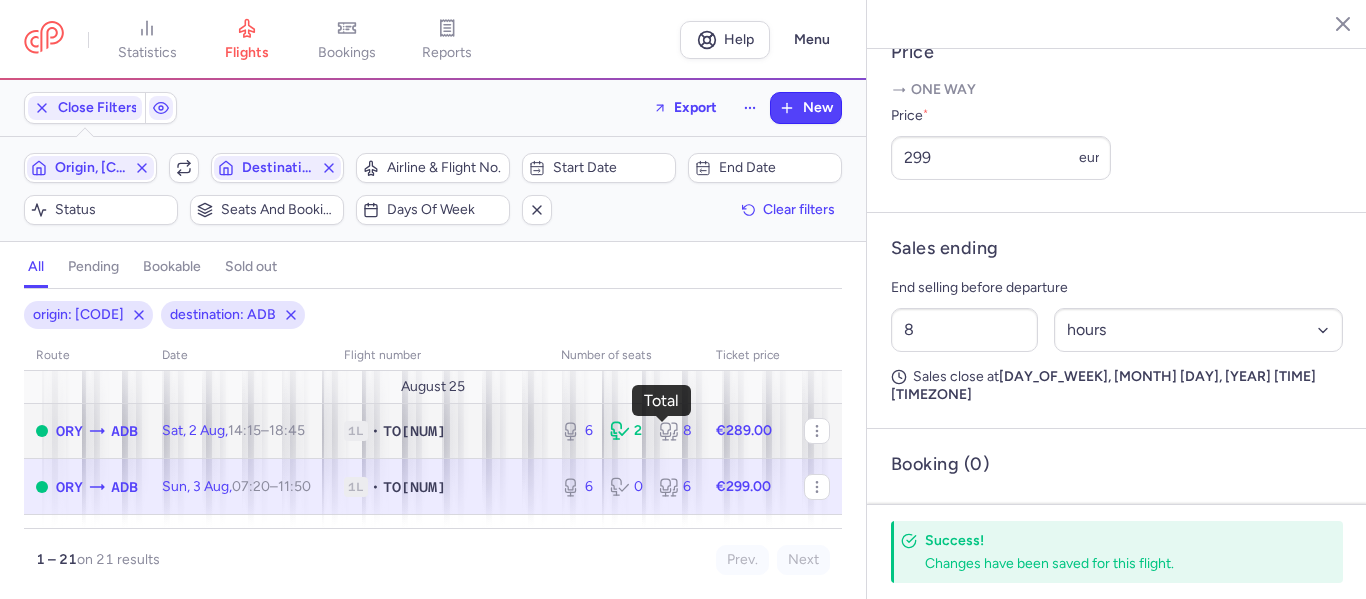 click on "8" at bounding box center (675, 431) 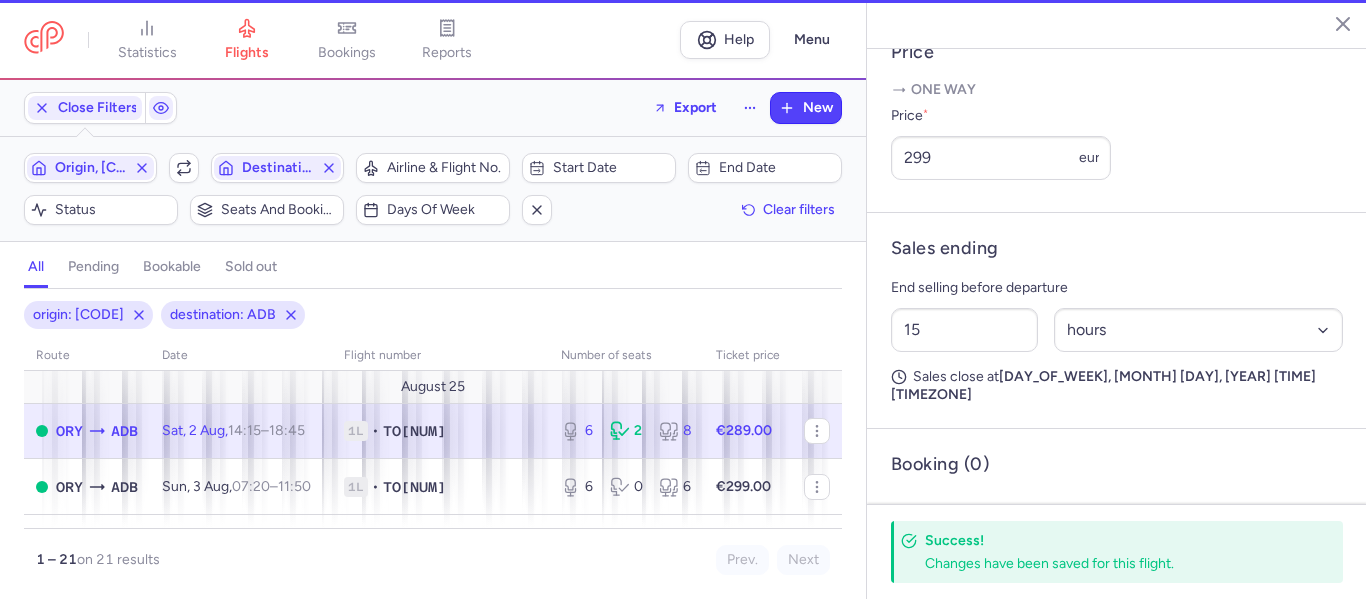 scroll, scrollTop: 795, scrollLeft: 0, axis: vertical 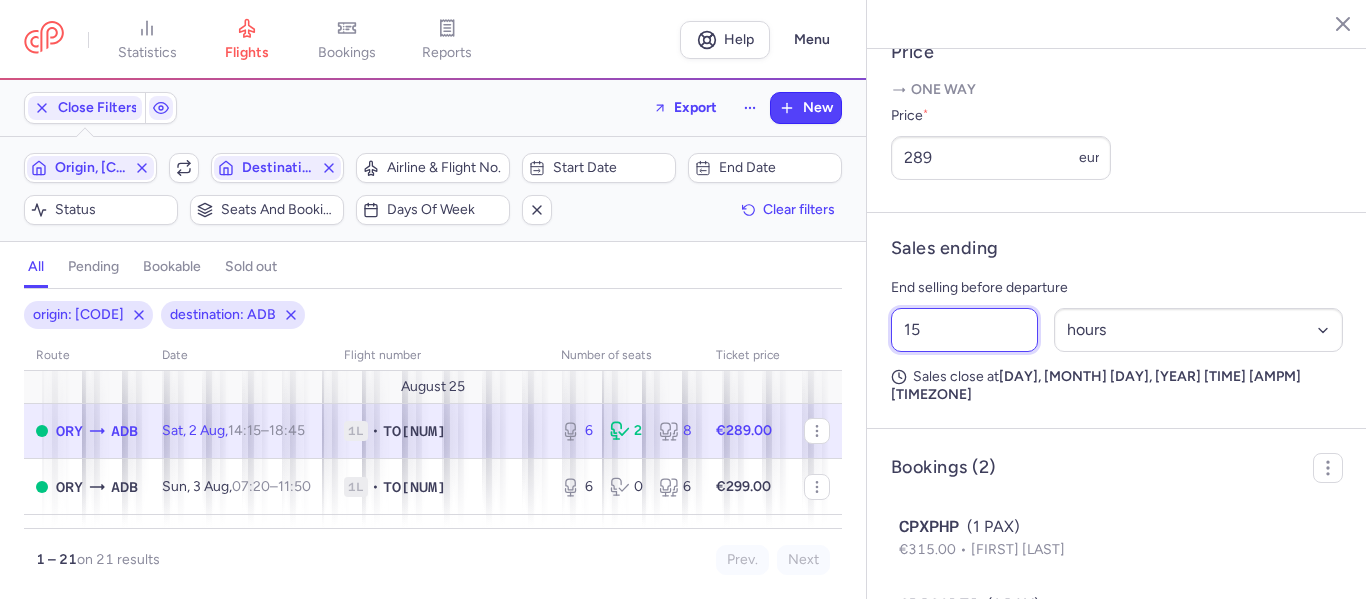 drag, startPoint x: 925, startPoint y: 386, endPoint x: 891, endPoint y: 379, distance: 34.713108 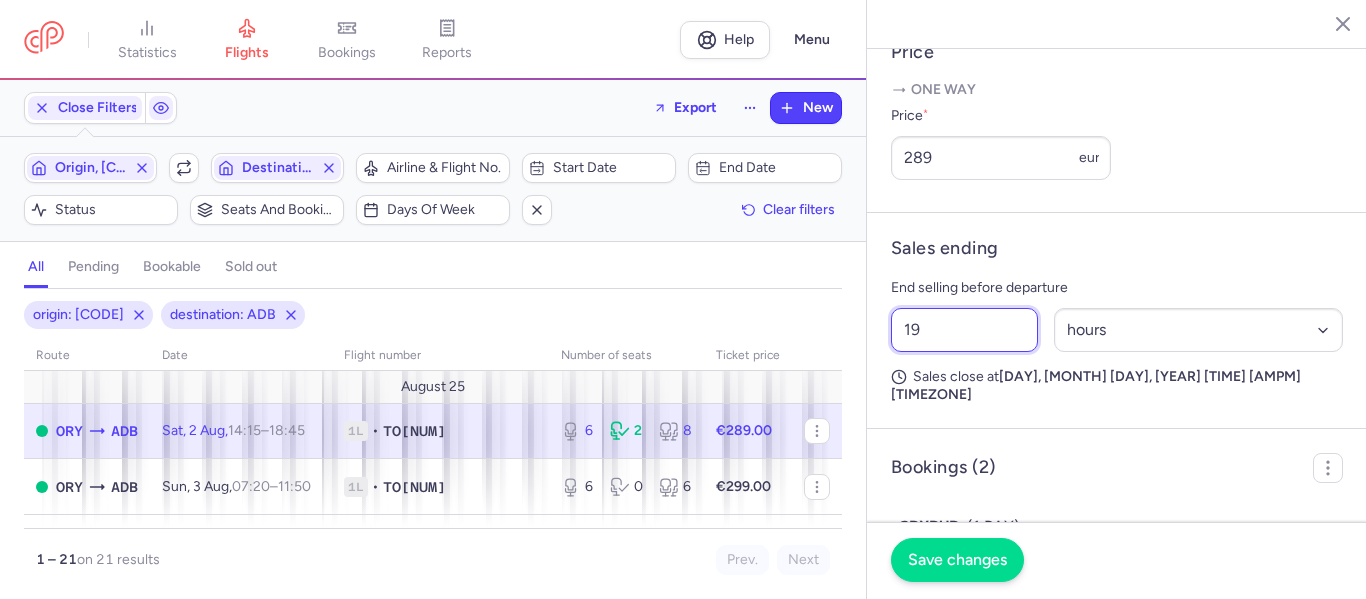 type on "19" 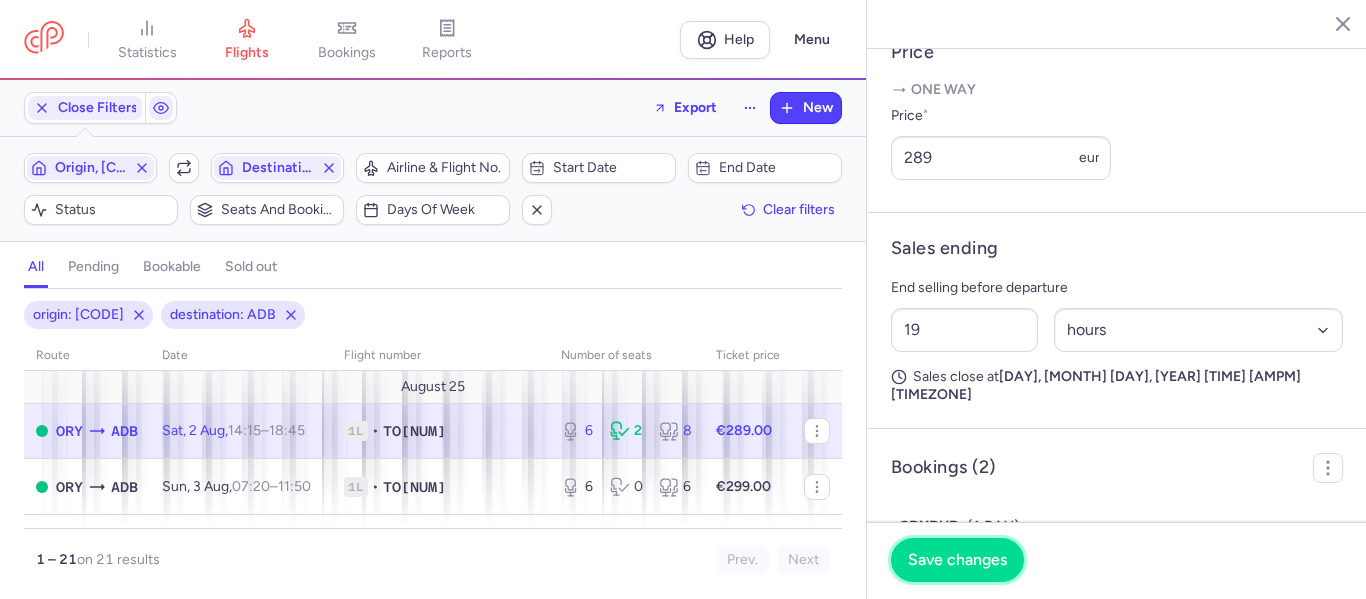 click on "Save changes" at bounding box center [957, 560] 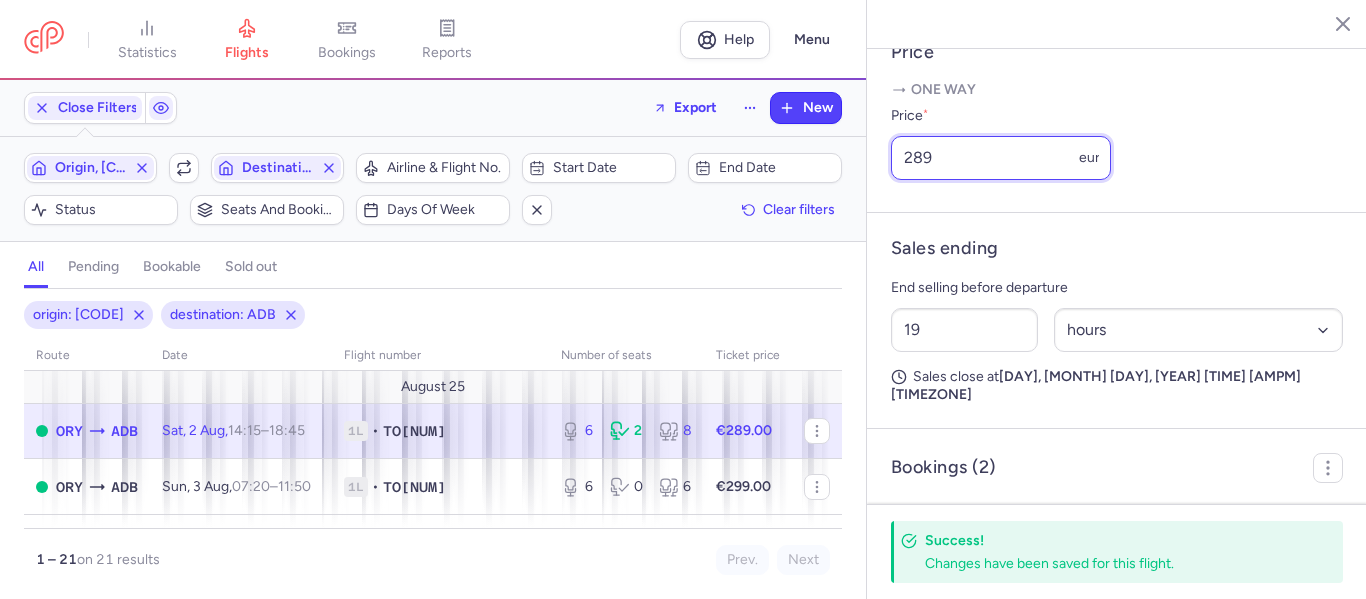 drag, startPoint x: 952, startPoint y: 204, endPoint x: 903, endPoint y: 205, distance: 49.010204 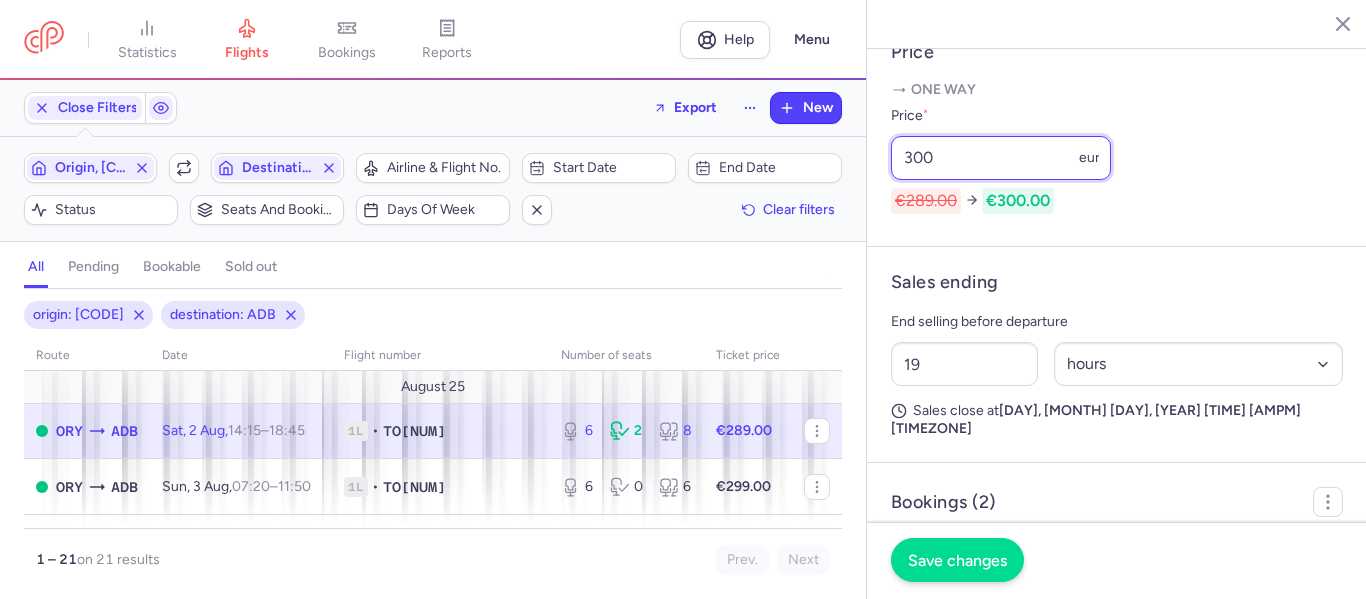 type on "300" 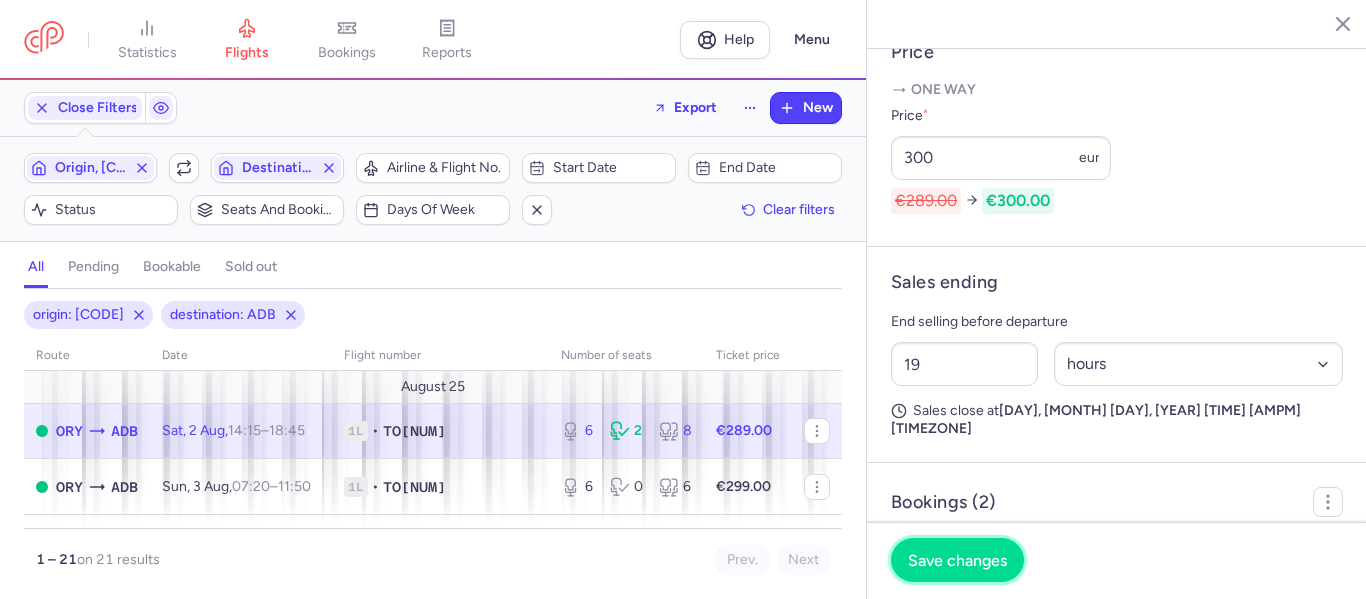 click on "Save changes" at bounding box center [957, 560] 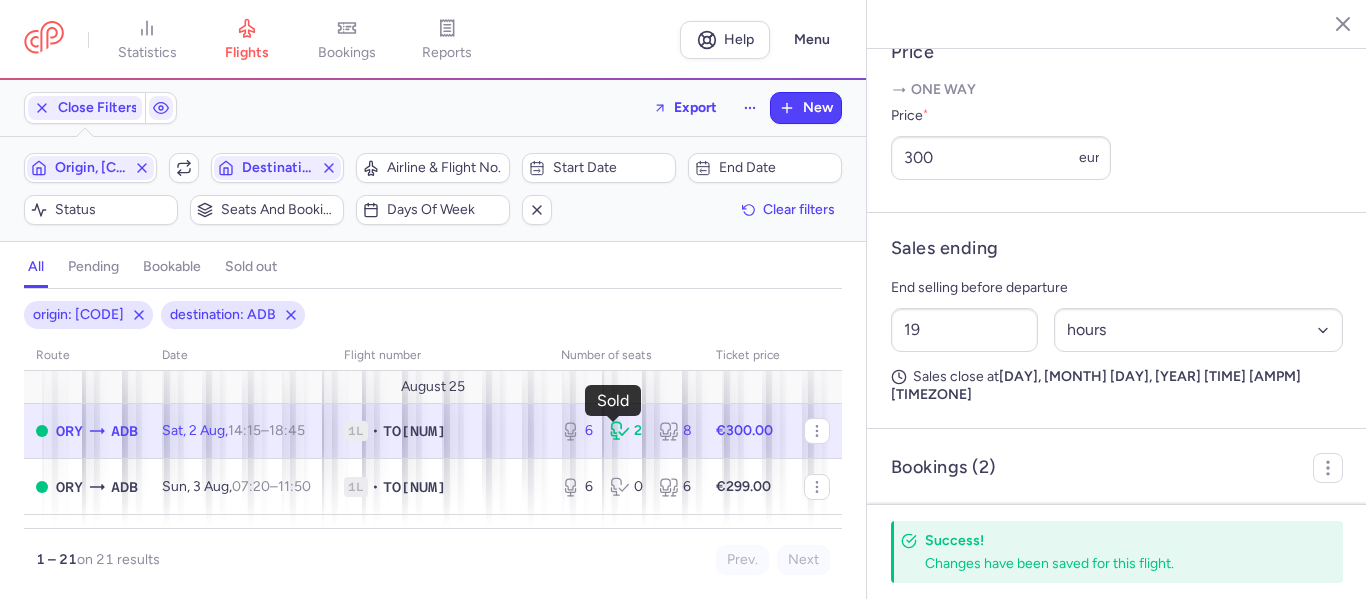 click on "2" at bounding box center (626, 431) 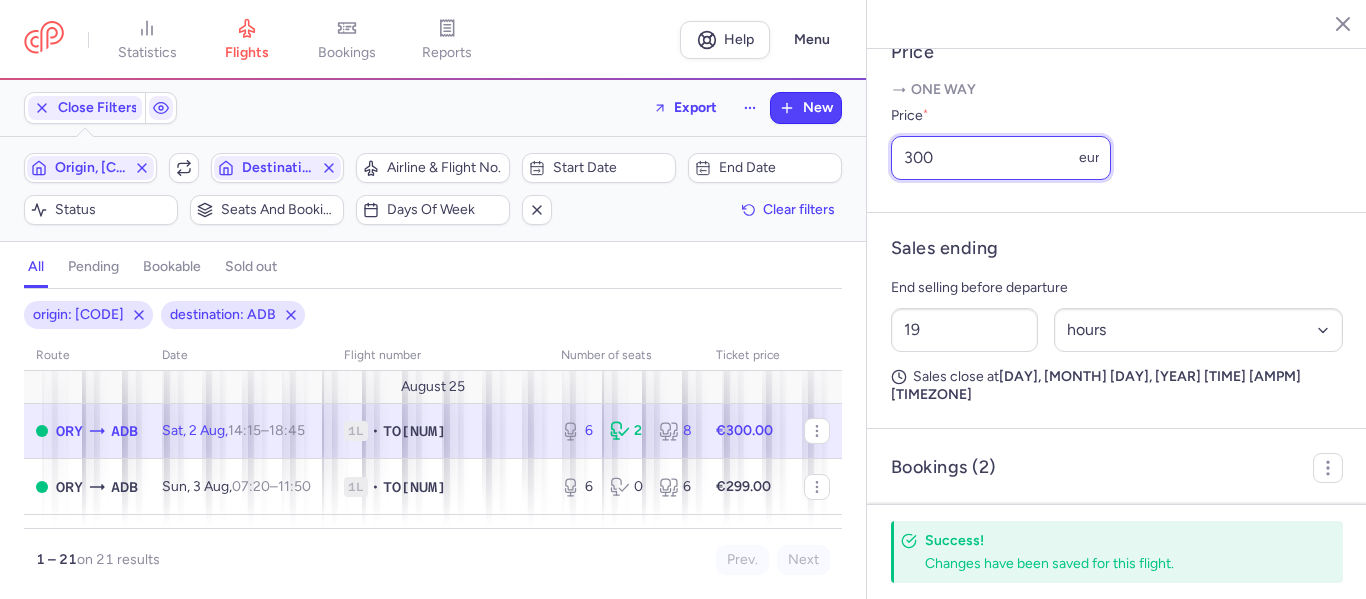 drag, startPoint x: 934, startPoint y: 220, endPoint x: 854, endPoint y: 209, distance: 80.75271 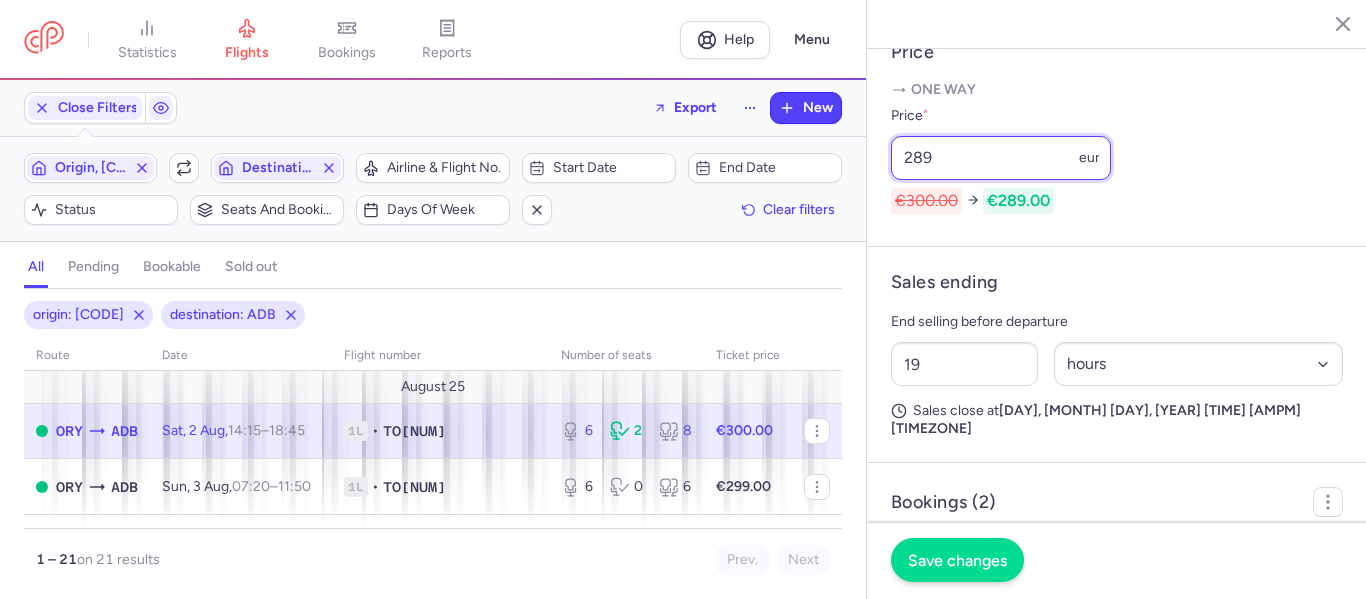 type on "289" 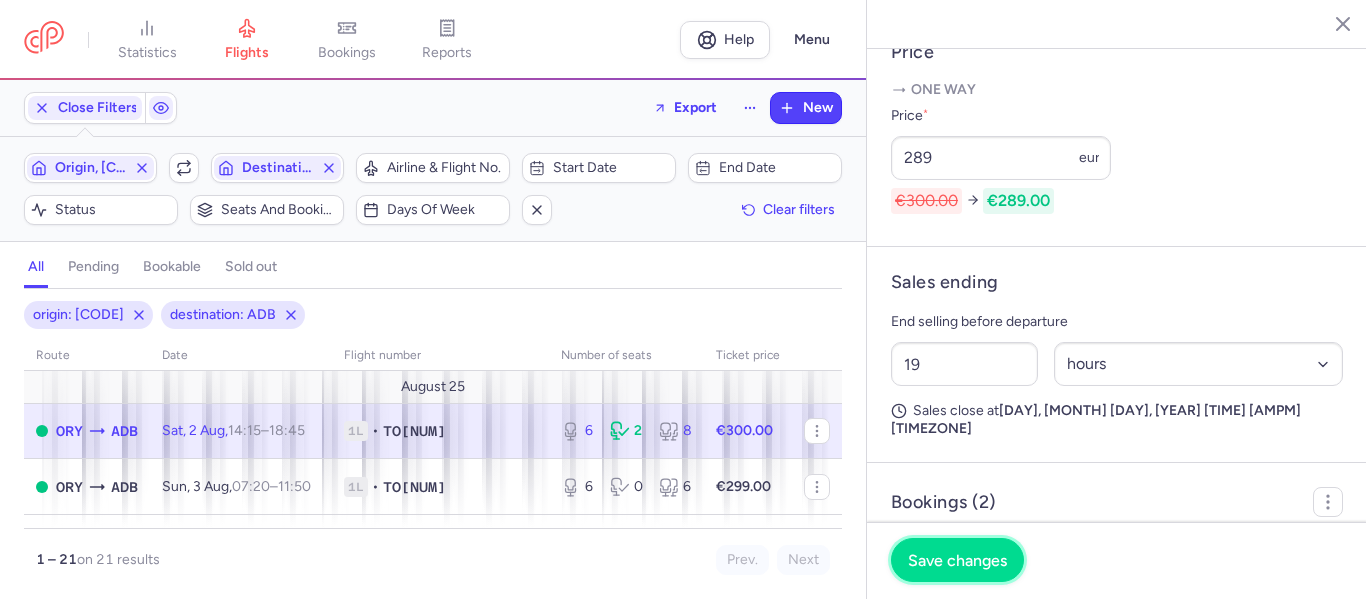 click on "Save changes" at bounding box center [957, 560] 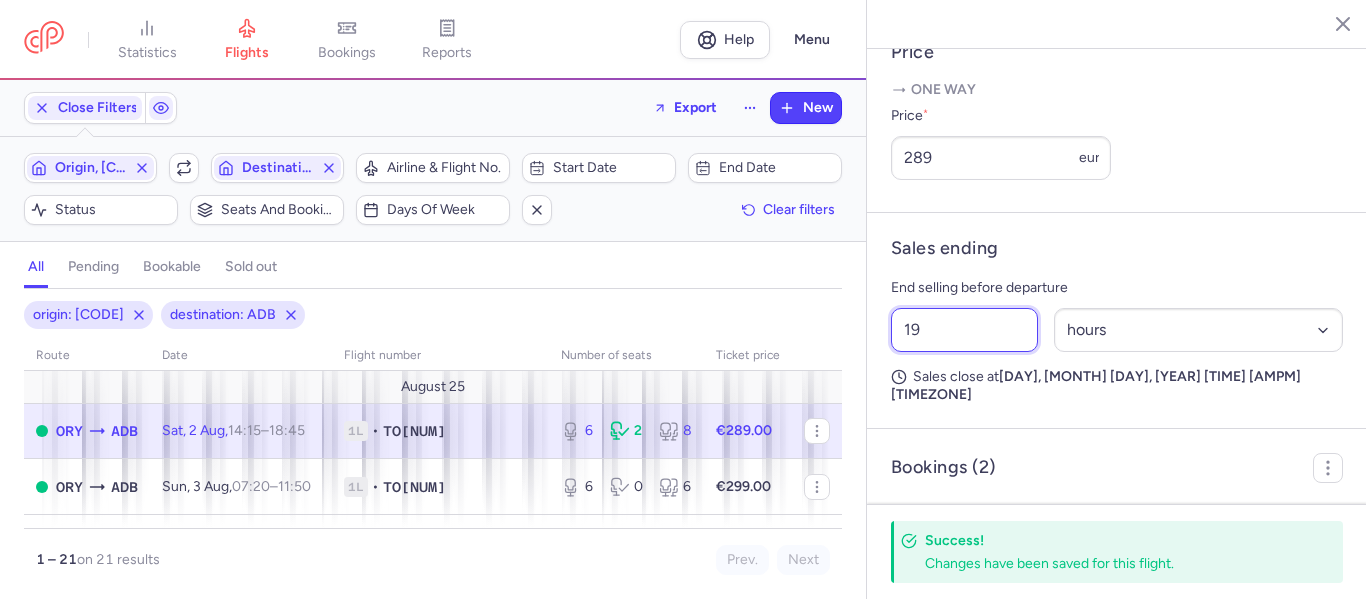 drag, startPoint x: 927, startPoint y: 381, endPoint x: 885, endPoint y: 371, distance: 43.174065 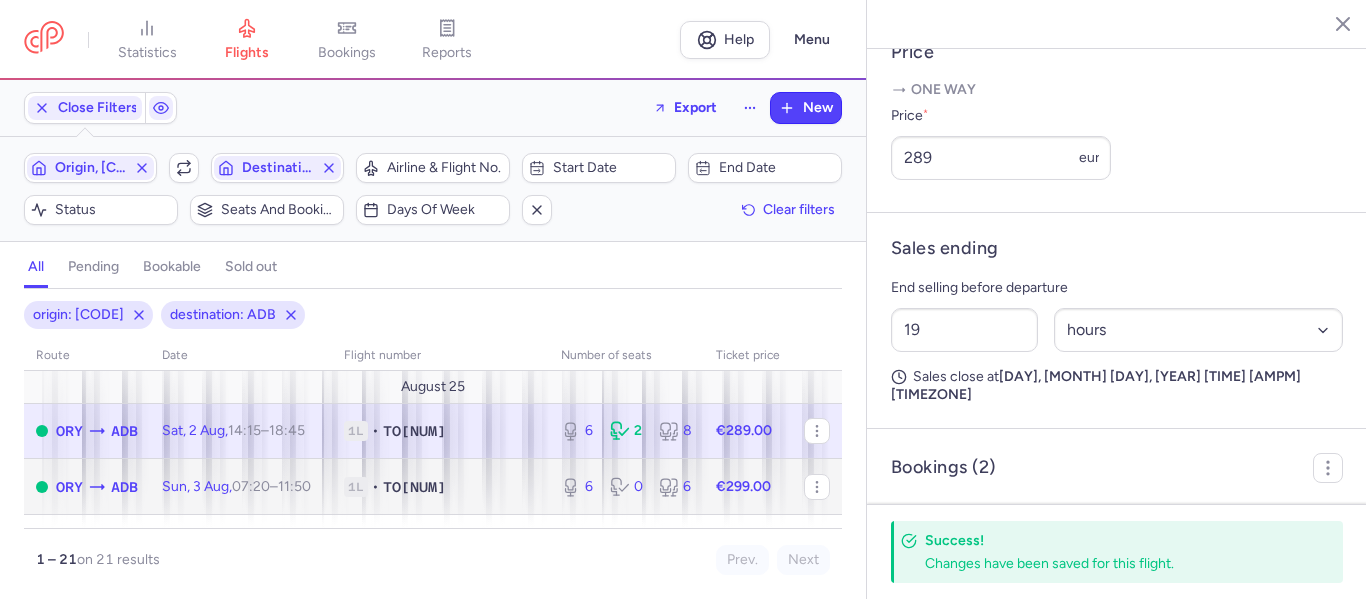 click on "6 0 6" at bounding box center (626, 487) 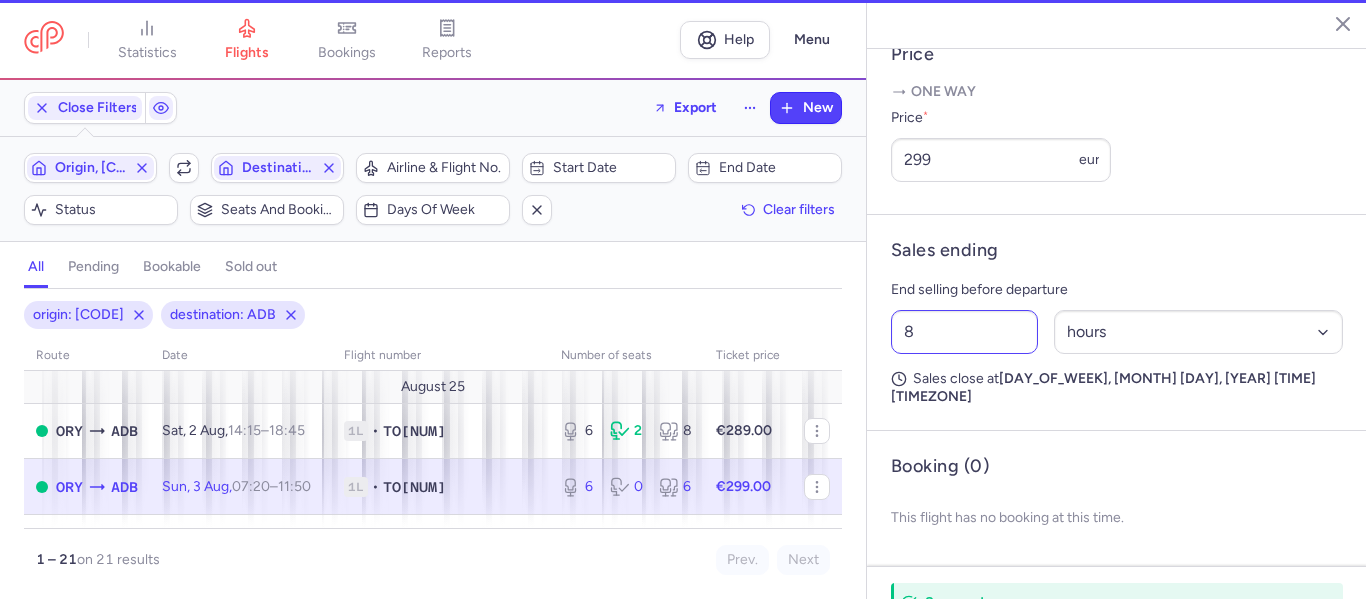 scroll, scrollTop: 779, scrollLeft: 0, axis: vertical 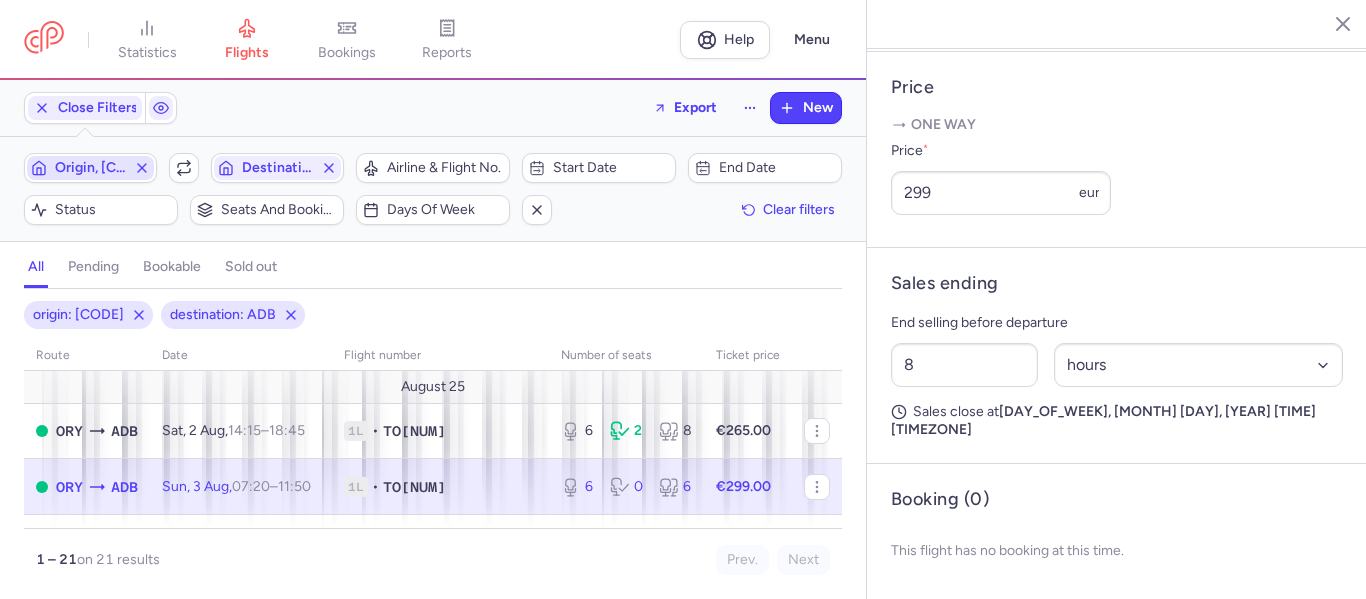 click 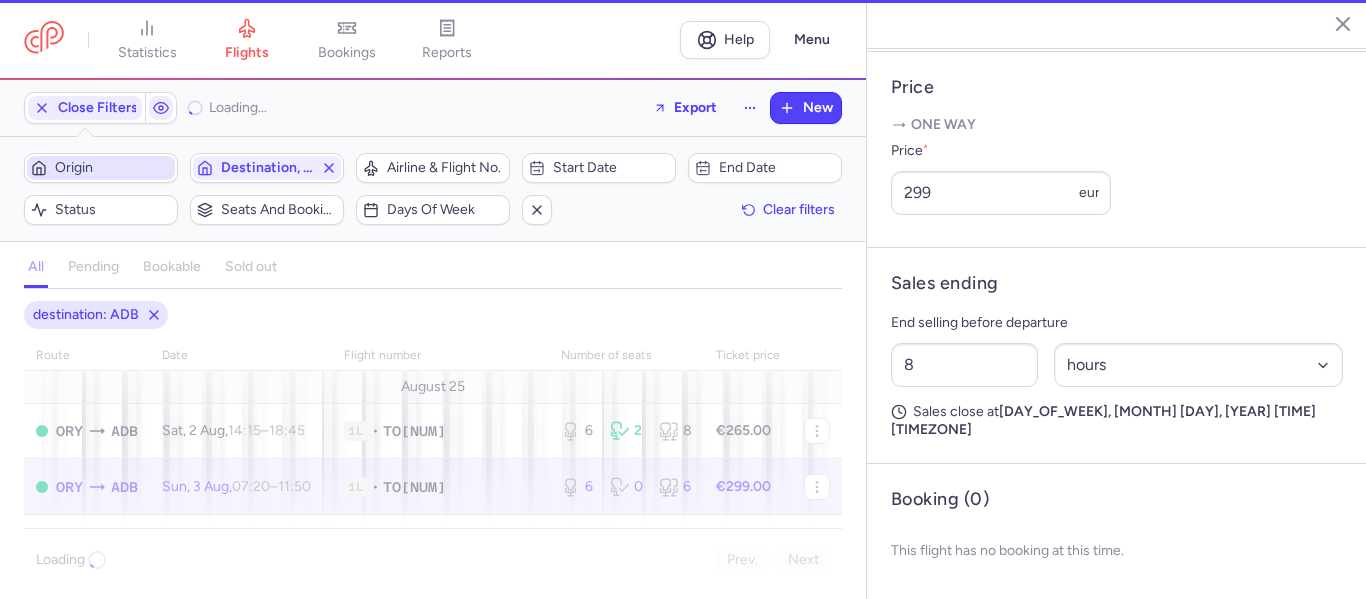 click on "Origin" at bounding box center (113, 168) 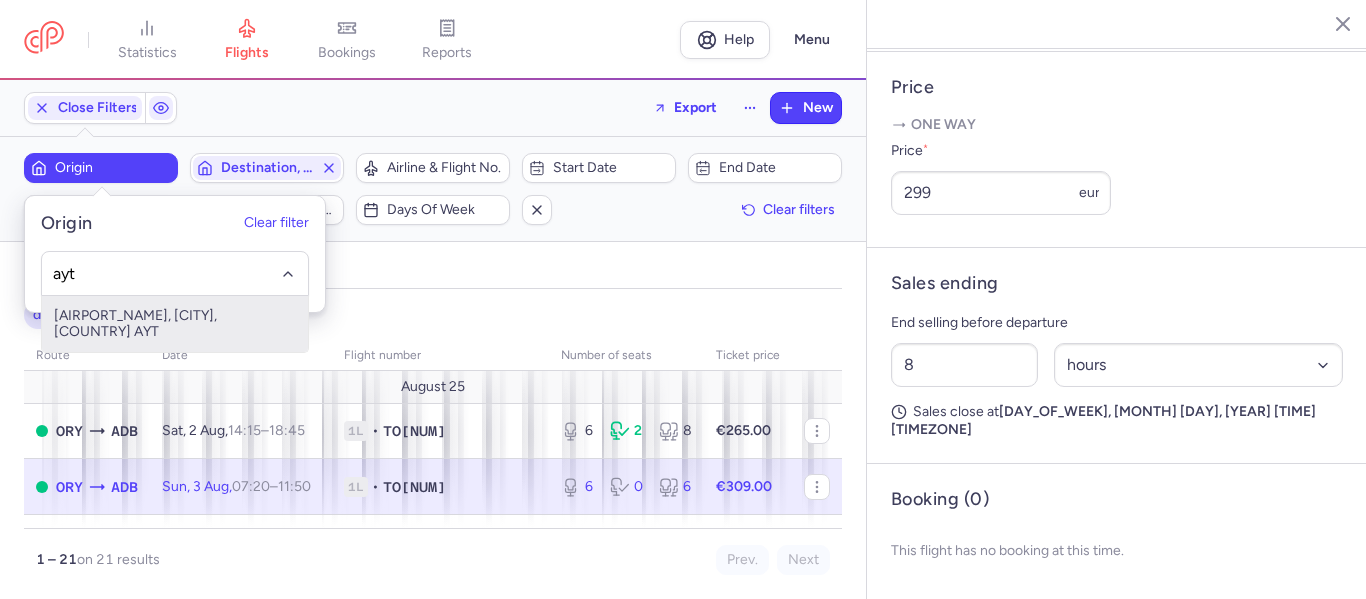 click on "[AIRPORT_NAME], [CITY], [COUNTRY] AYT" at bounding box center [175, 324] 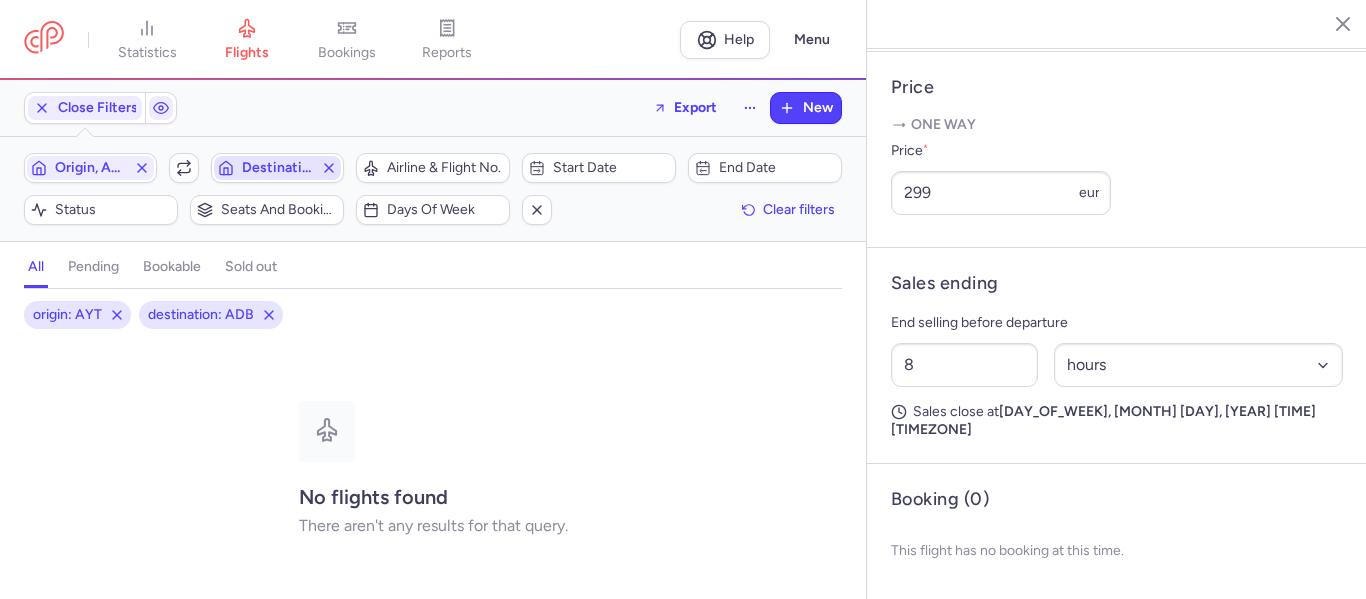 click on "Destination, [CODE]" at bounding box center (277, 168) 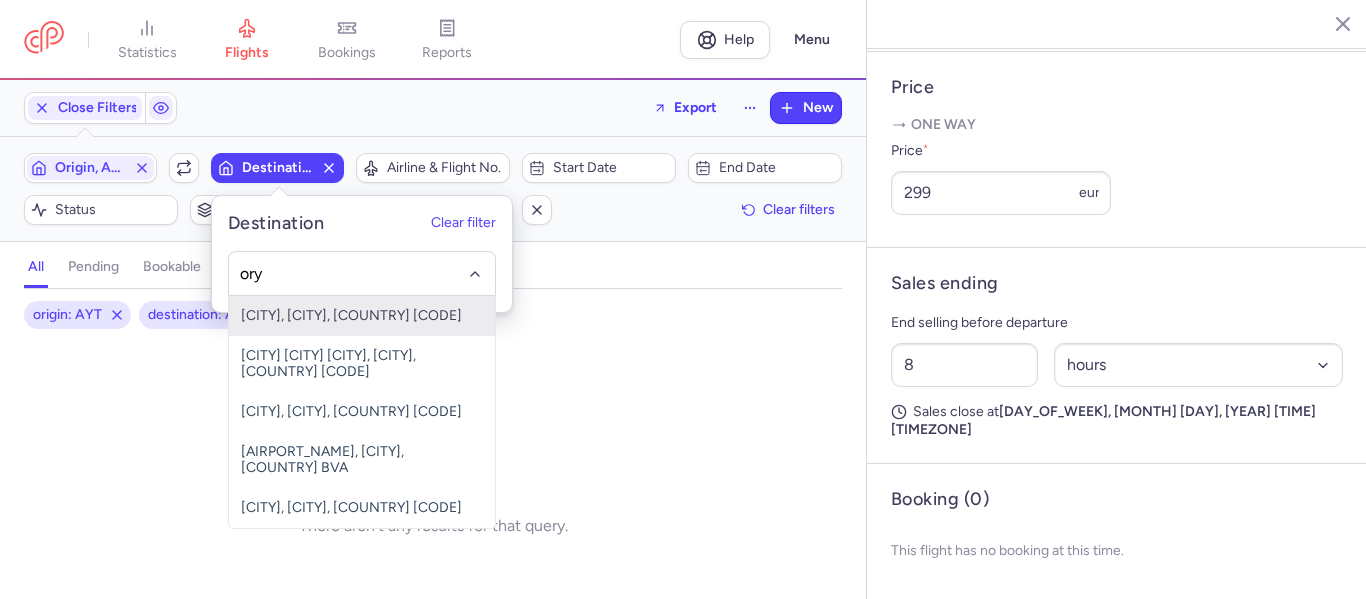 click on "[CITY], [CITY], [COUNTRY] [CODE]" at bounding box center (362, 316) 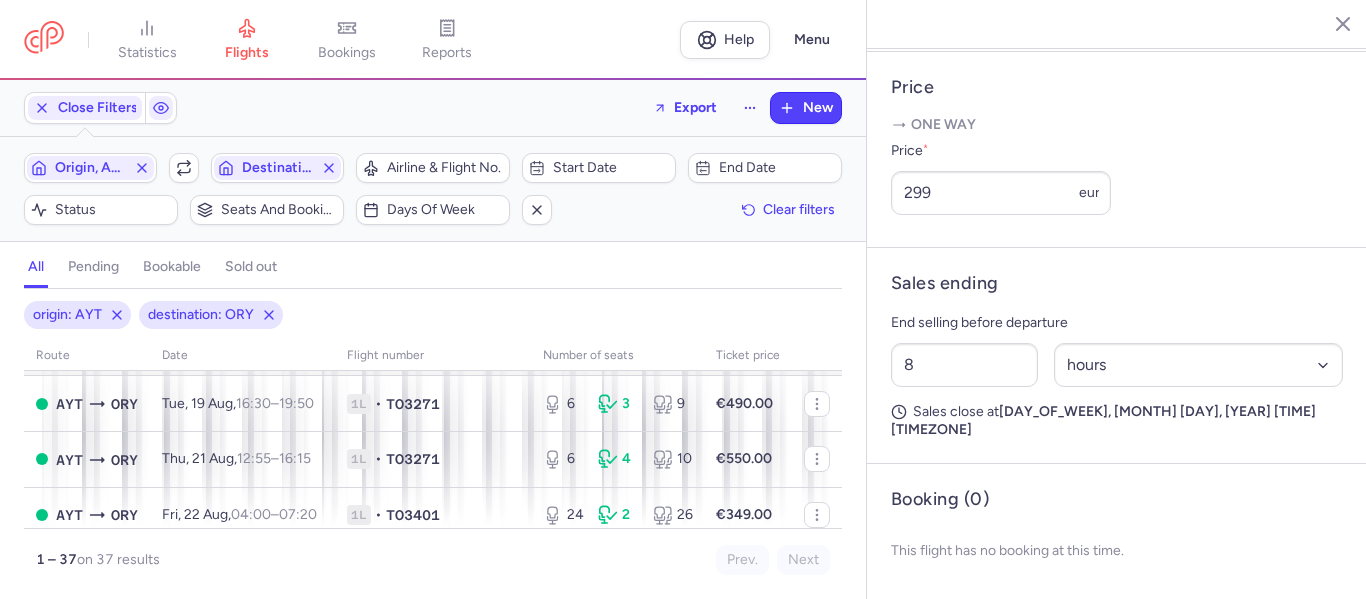 scroll, scrollTop: 700, scrollLeft: 0, axis: vertical 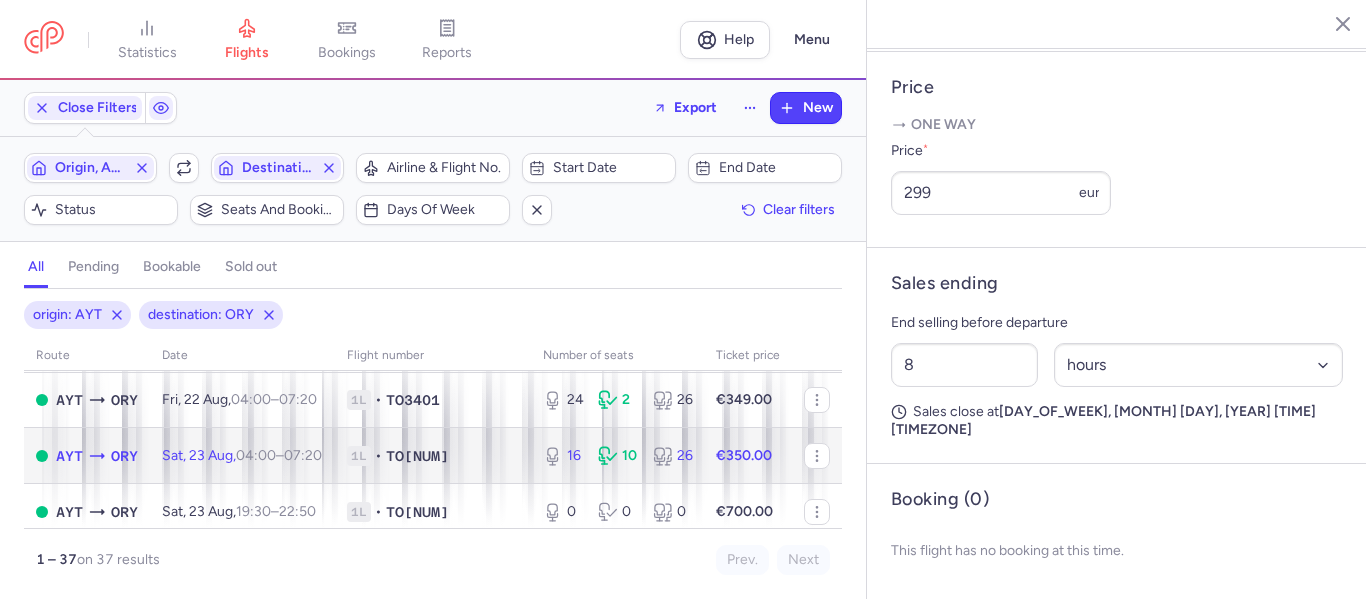 click on "[DAY_OF_WEEK], [DAY] [MONTH],  [TIME]  –  [TIME]  [TIMEZONE]" 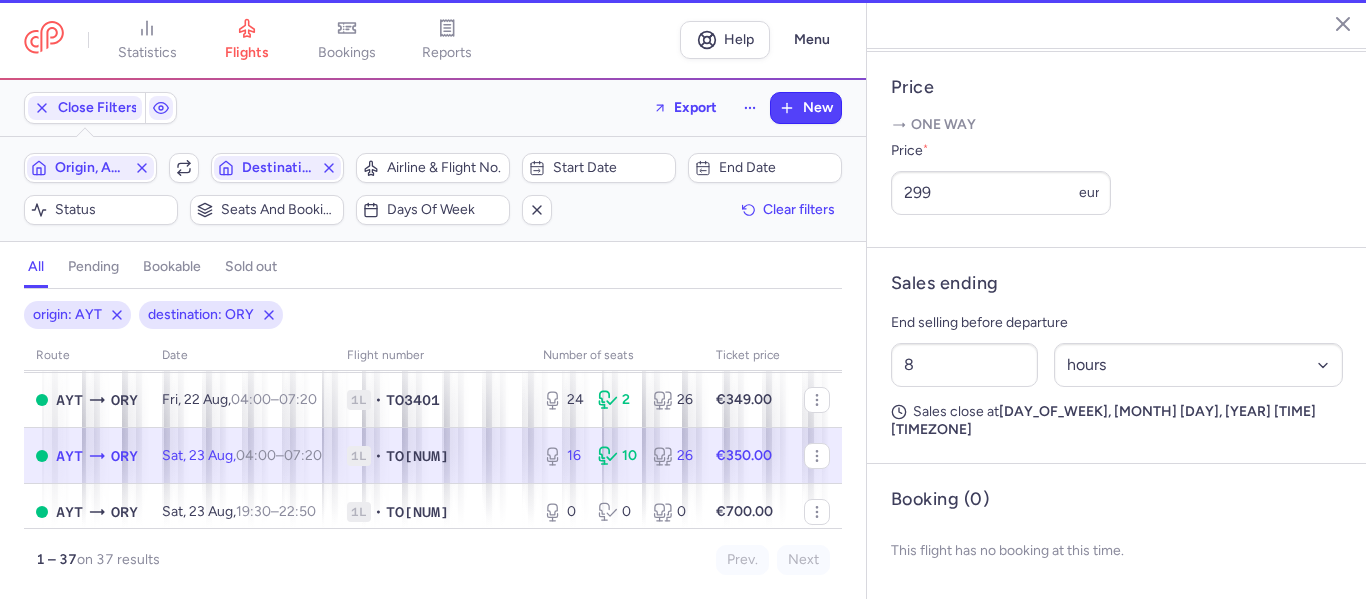 type on "16" 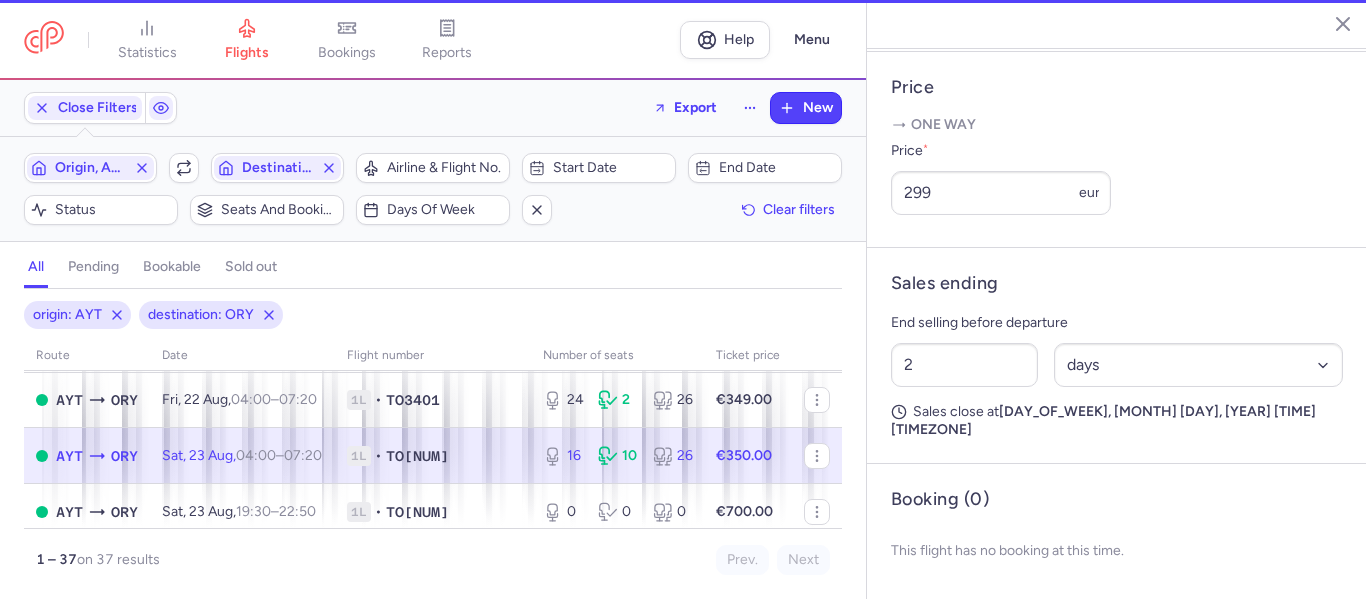 scroll, scrollTop: 795, scrollLeft: 0, axis: vertical 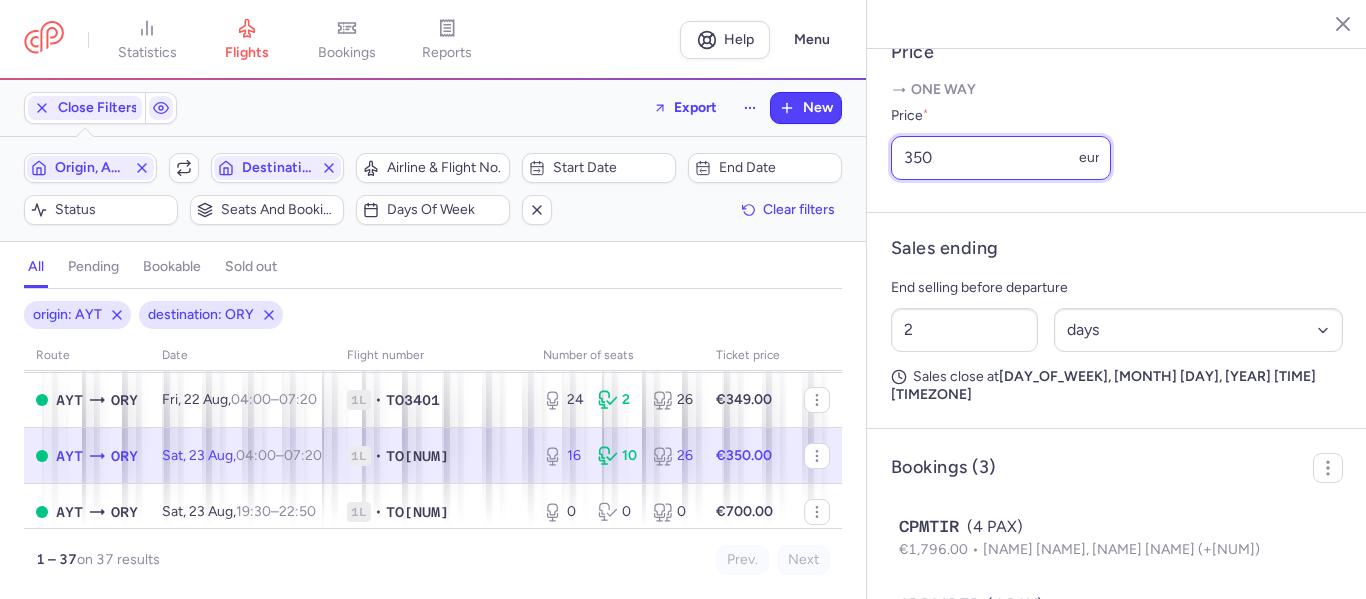 drag, startPoint x: 944, startPoint y: 215, endPoint x: 851, endPoint y: 200, distance: 94.20191 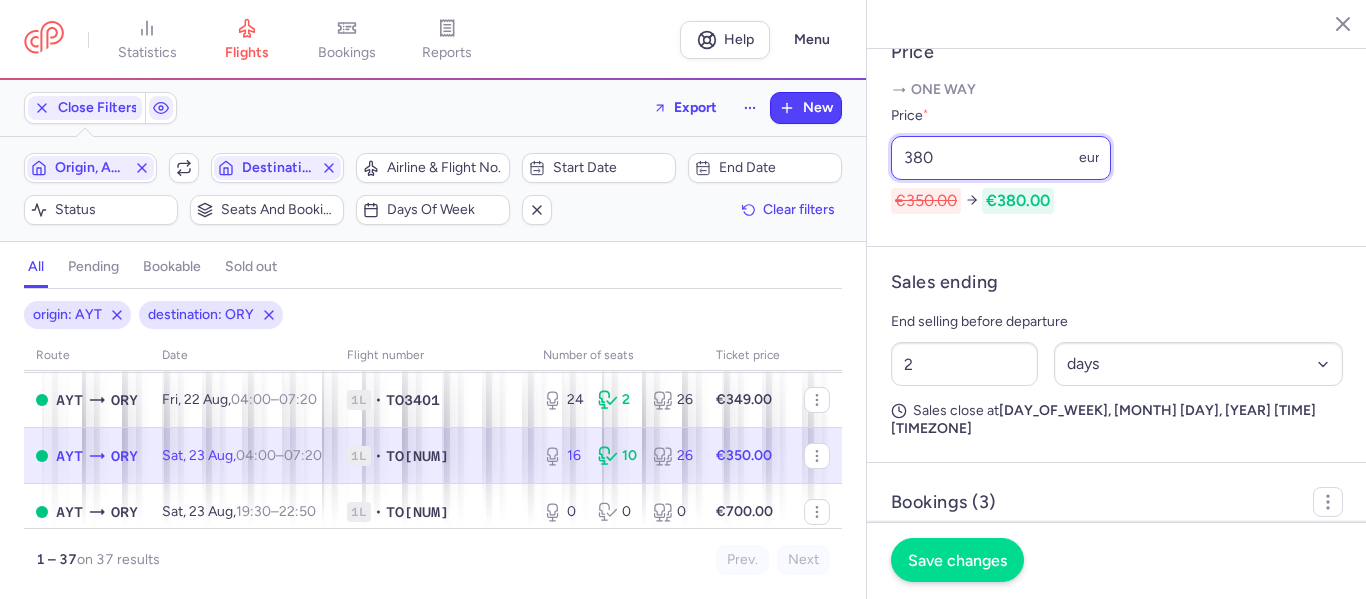type on "380" 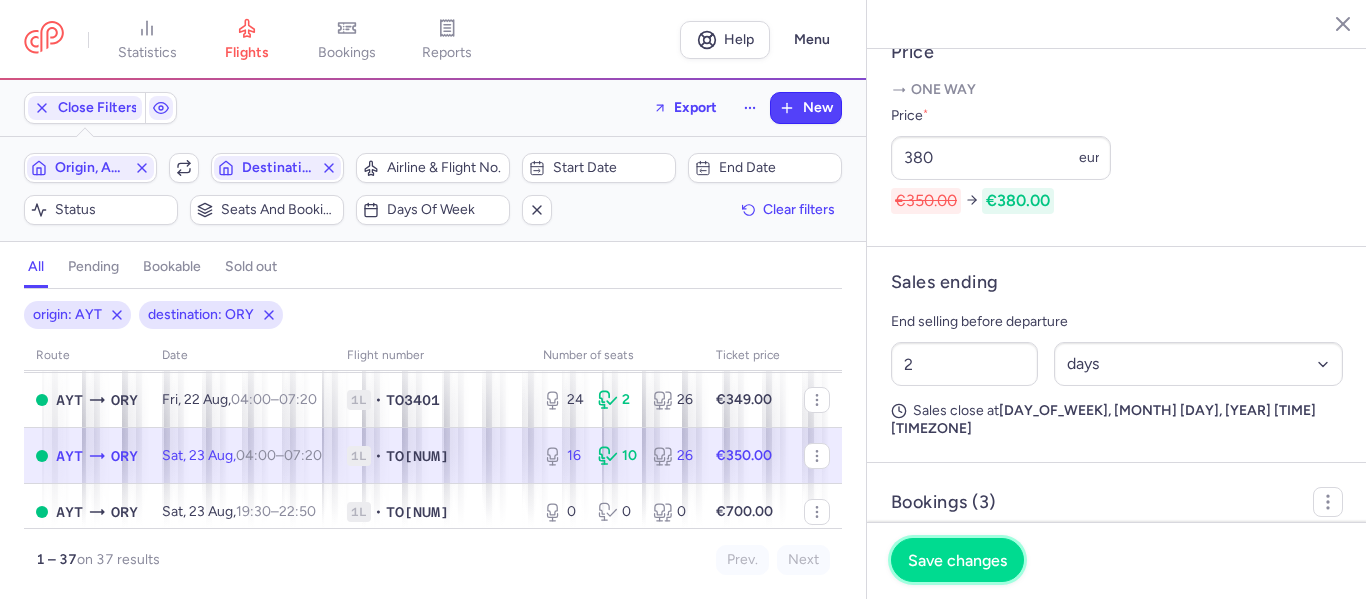 click on "Save changes" at bounding box center (957, 560) 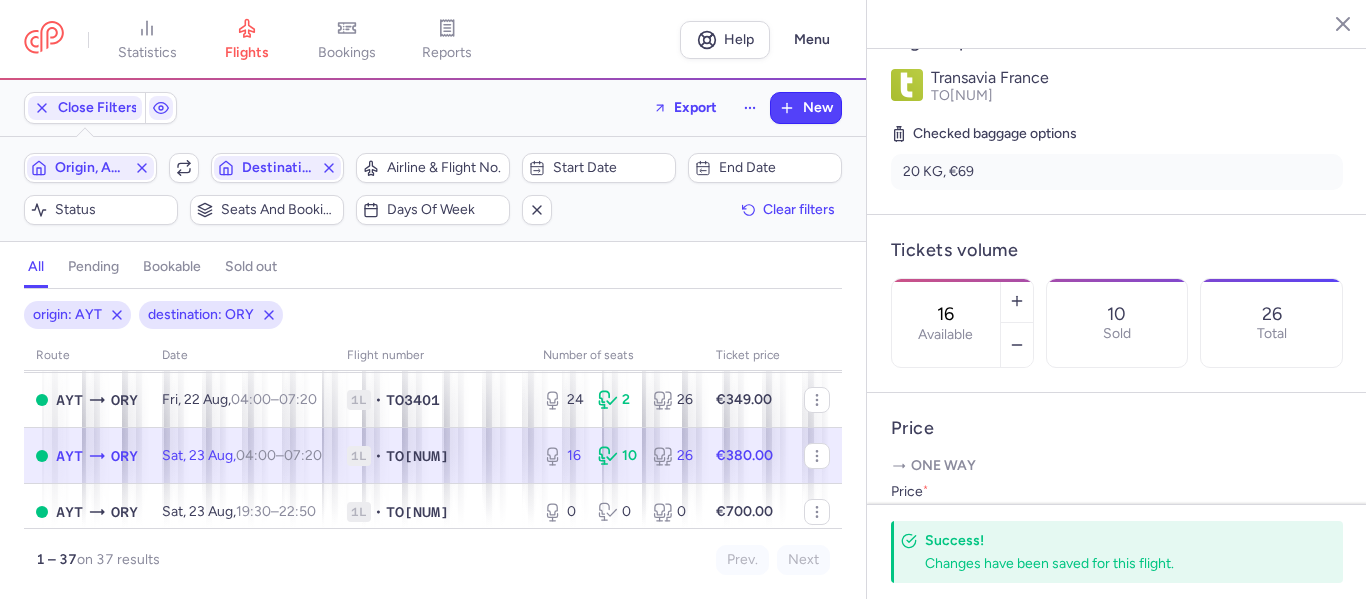 scroll, scrollTop: 383, scrollLeft: 0, axis: vertical 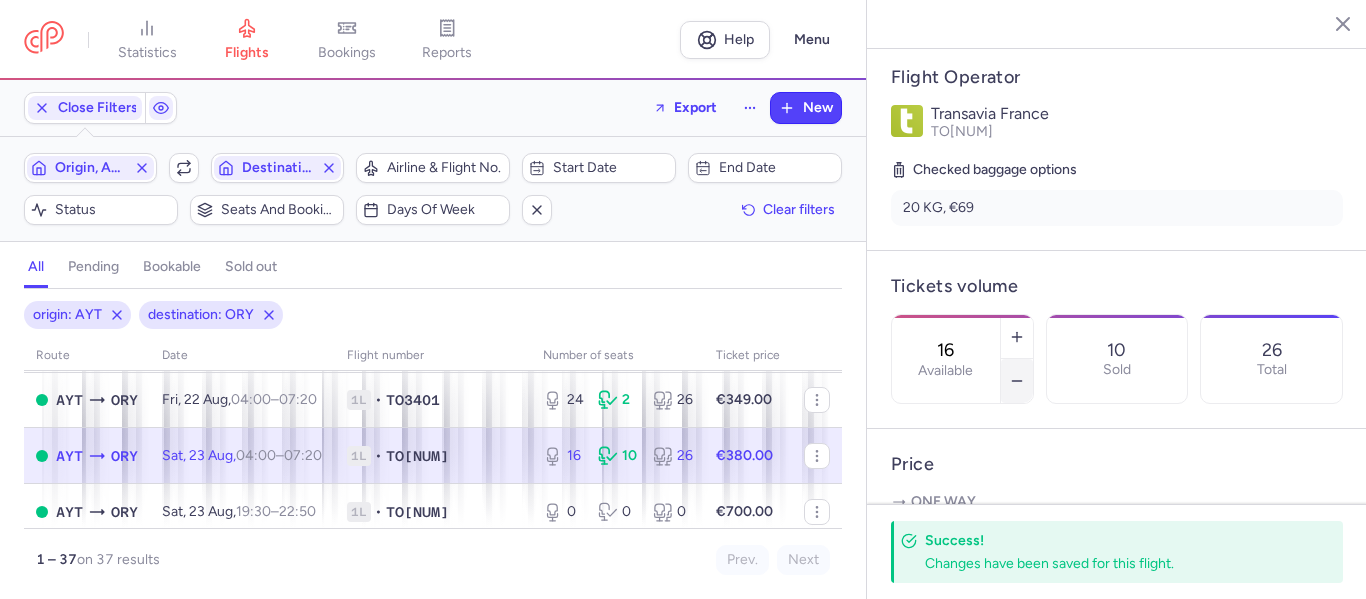 click 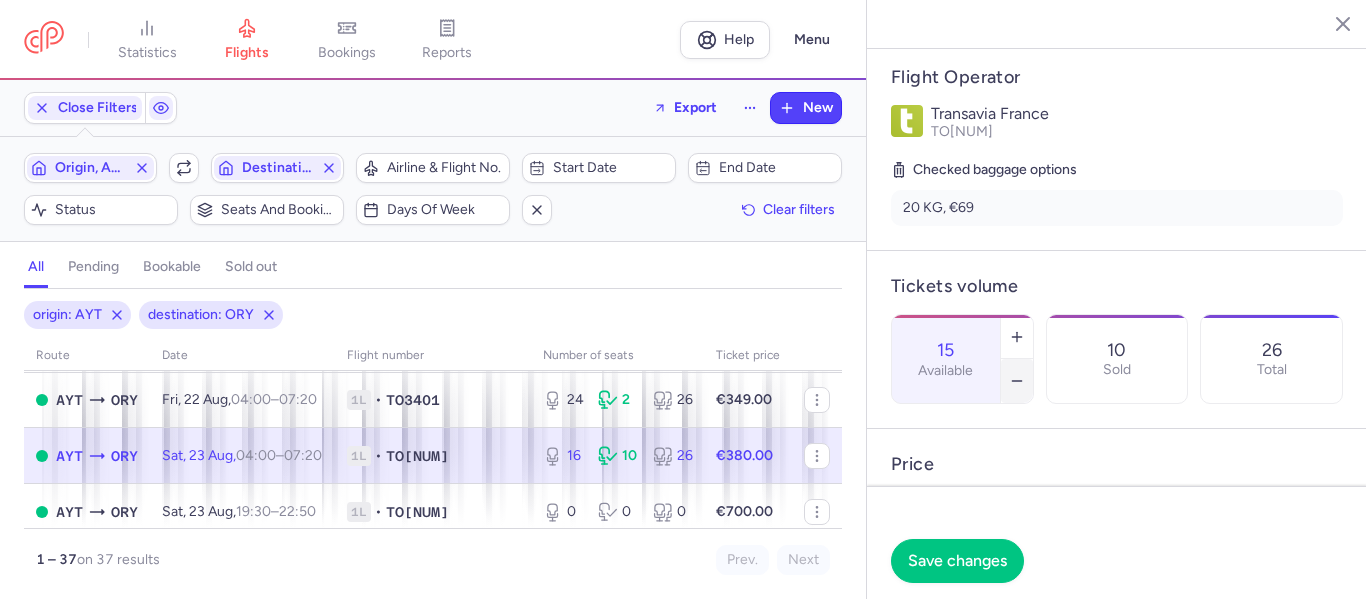 click 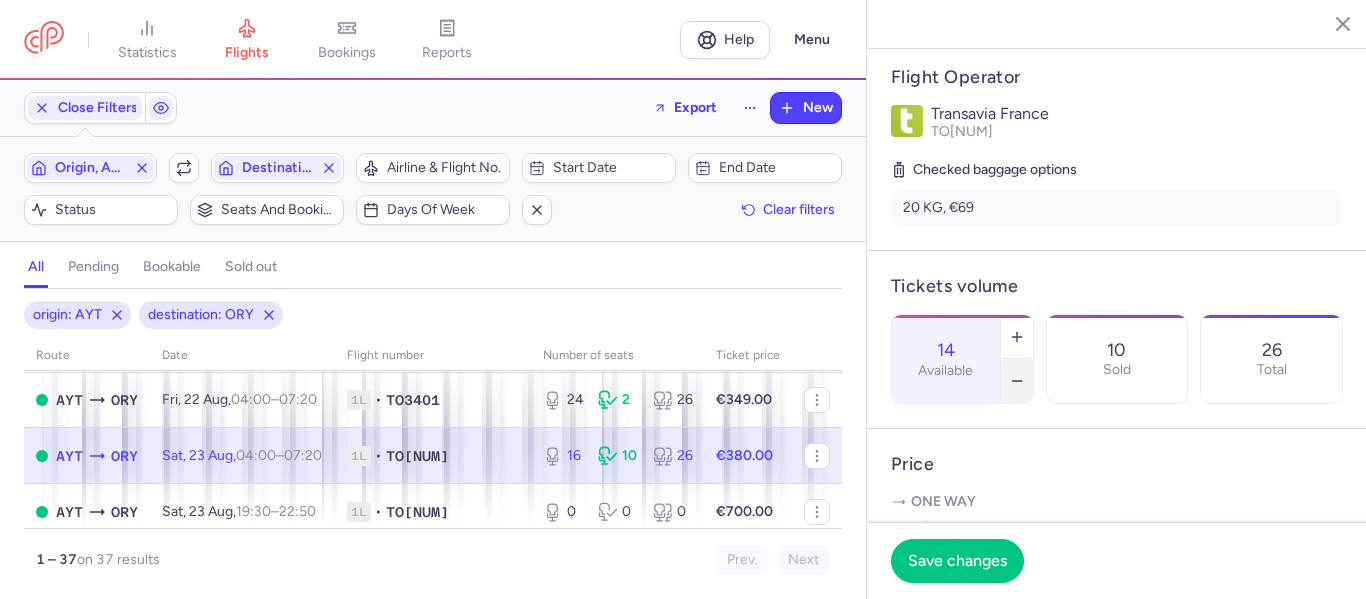 click 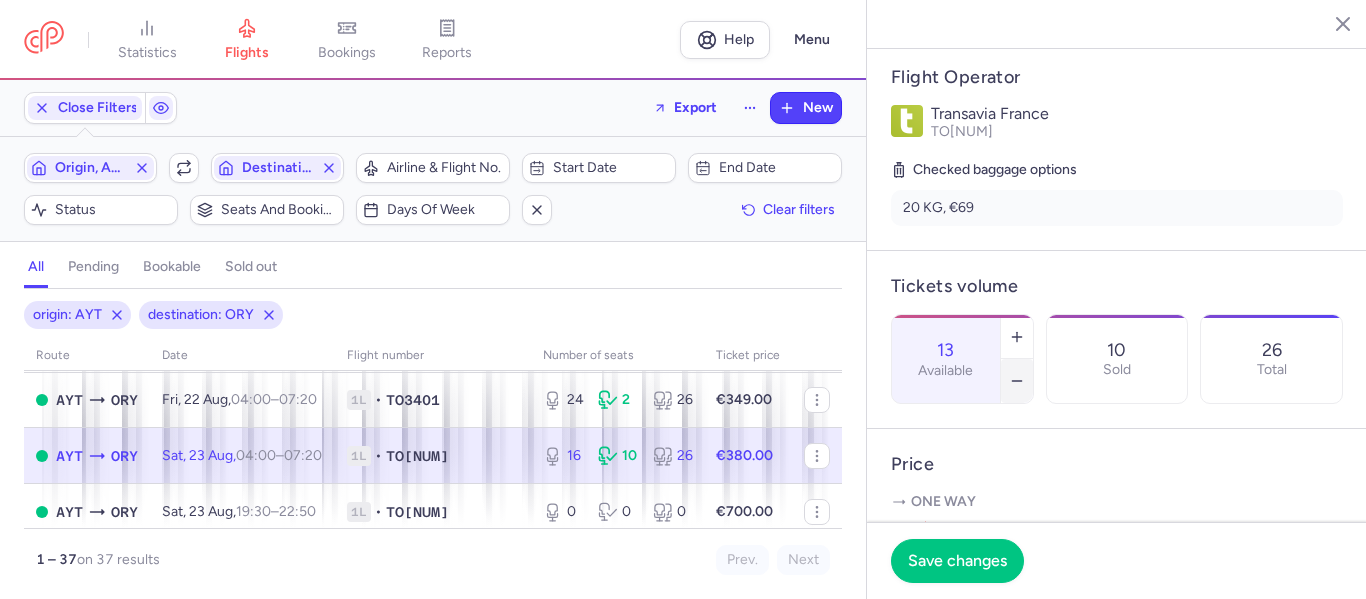click 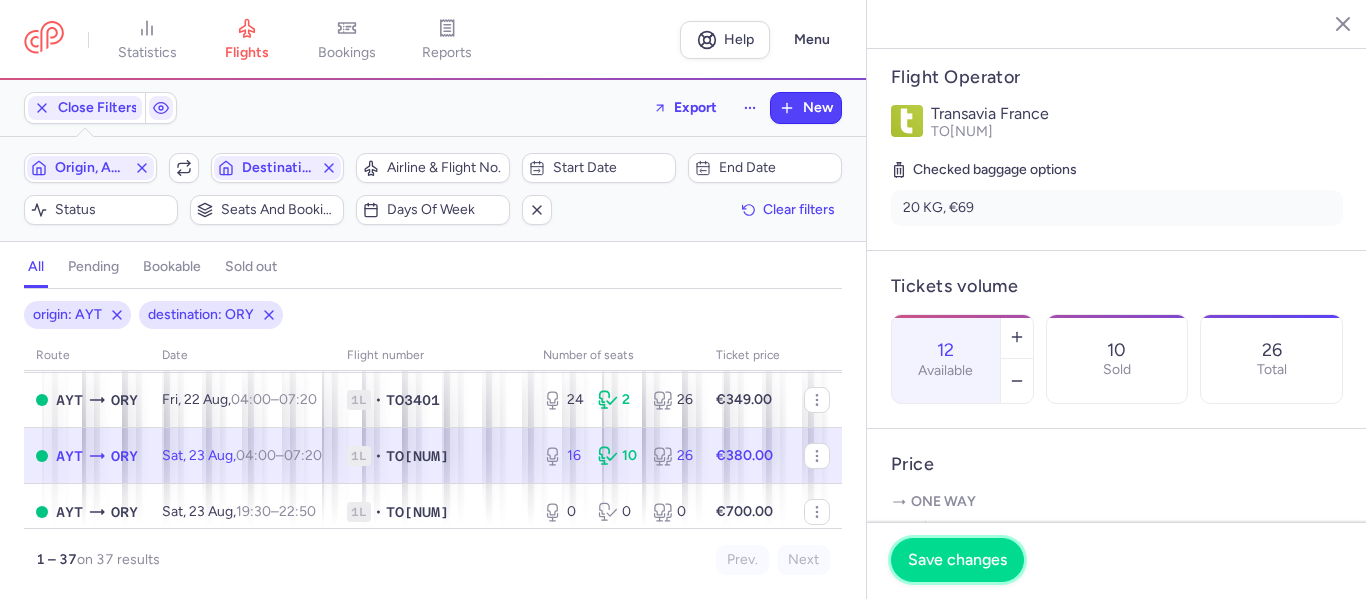 click on "Save changes" at bounding box center (957, 560) 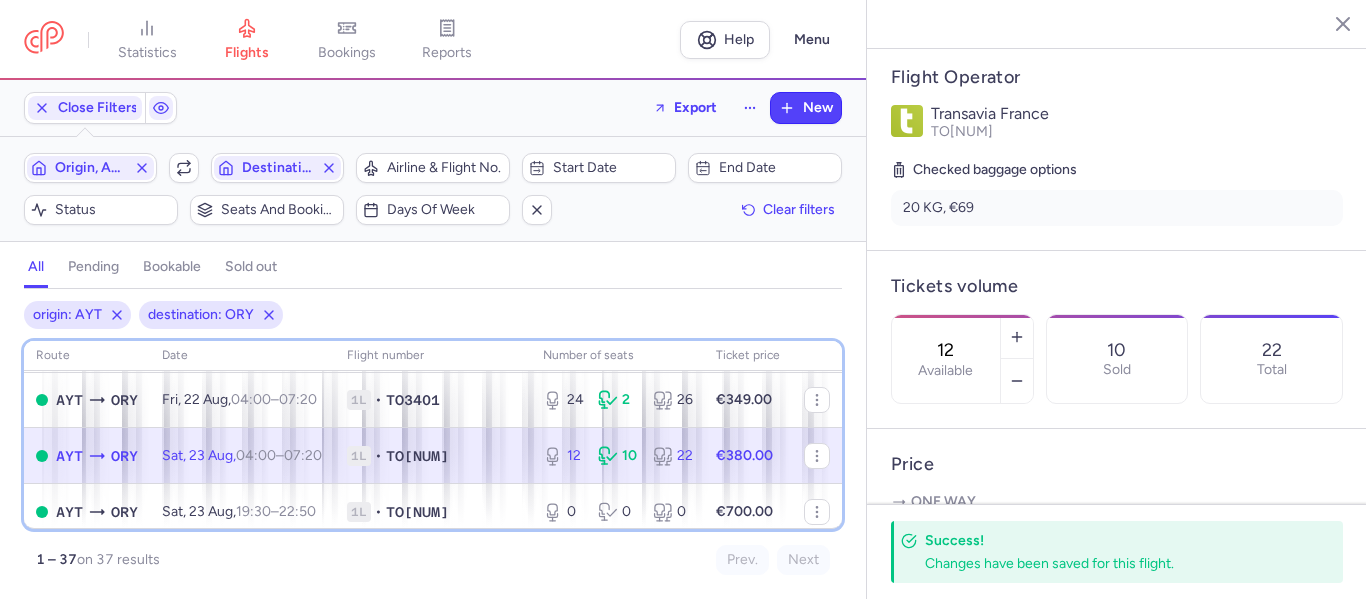 scroll, scrollTop: 660, scrollLeft: 0, axis: vertical 